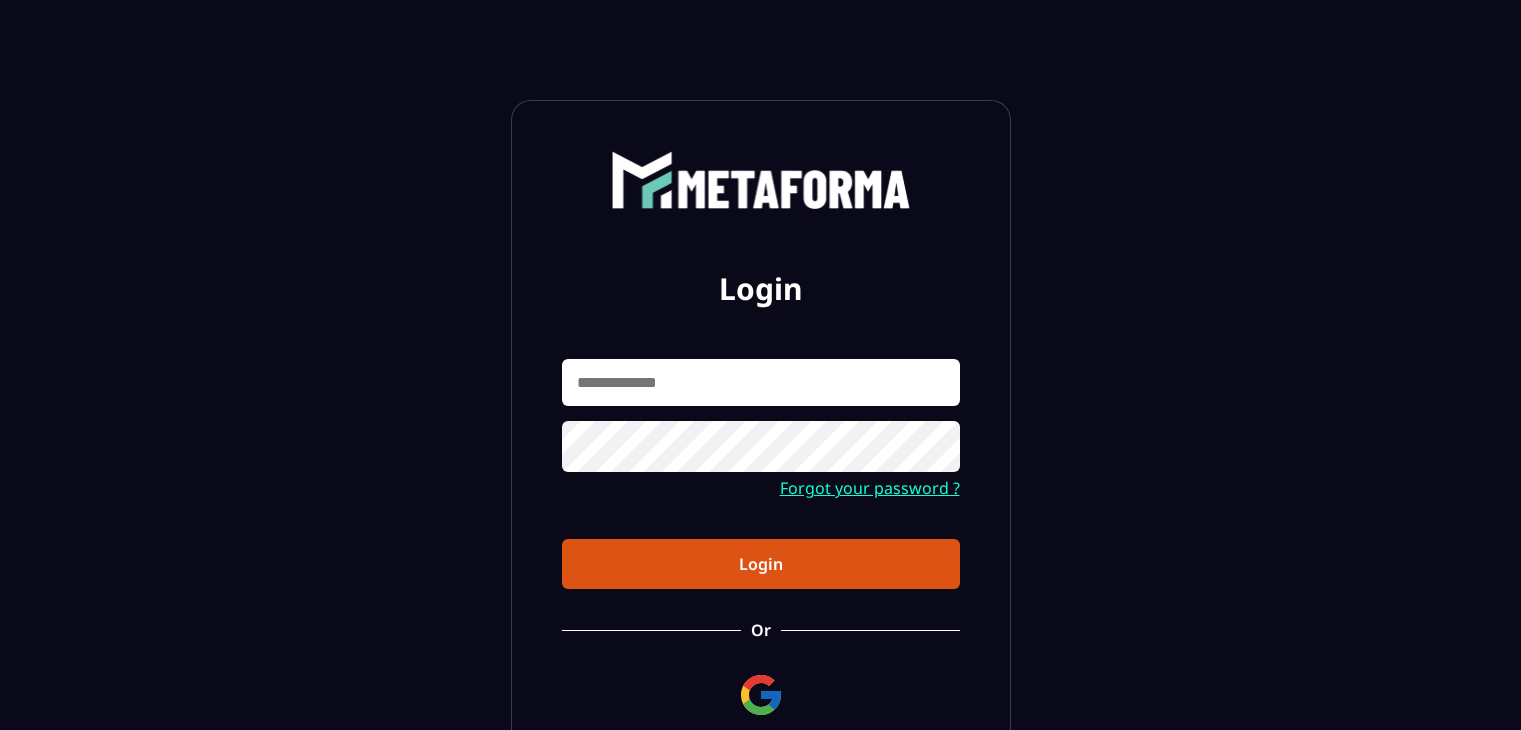 scroll, scrollTop: 0, scrollLeft: 0, axis: both 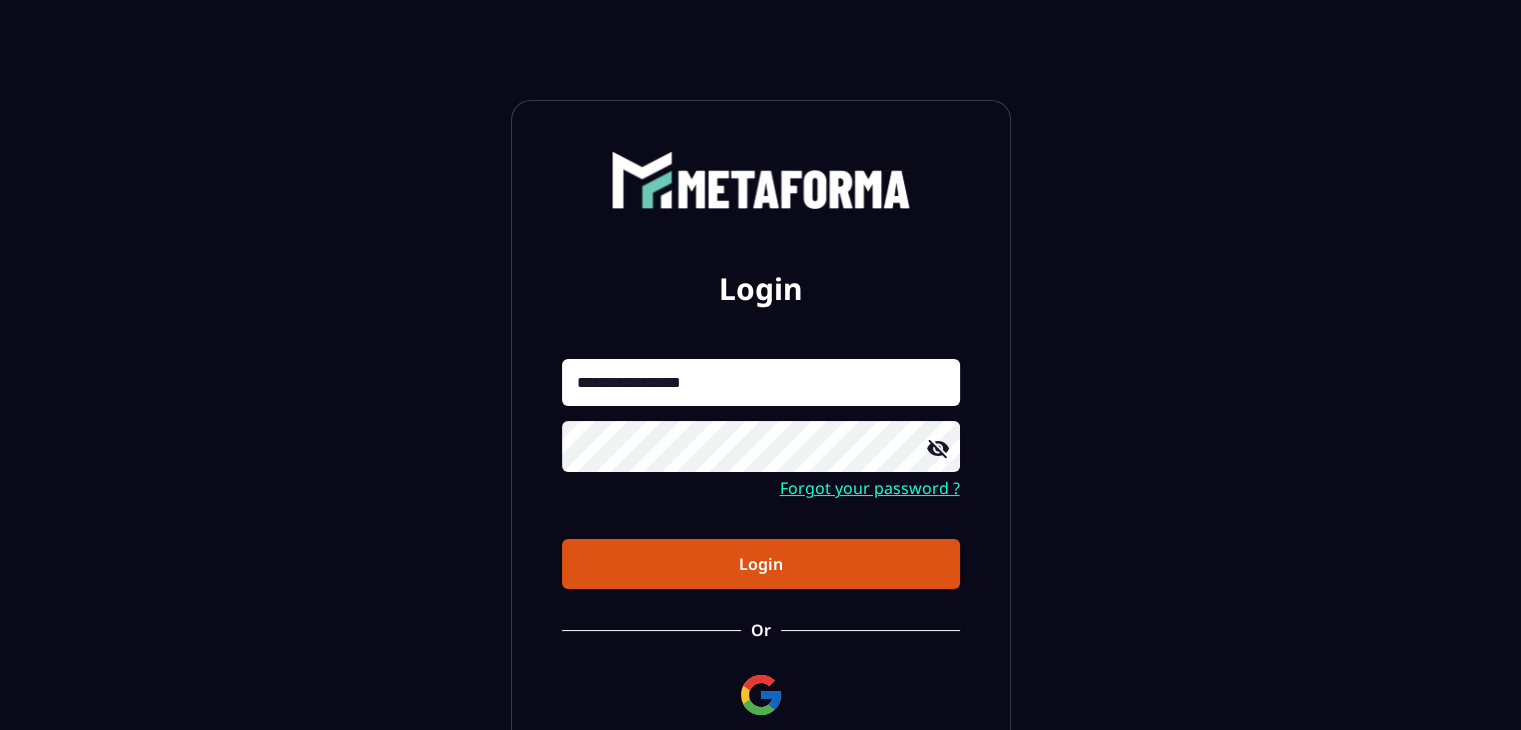 drag, startPoint x: 724, startPoint y: 377, endPoint x: 474, endPoint y: 310, distance: 258.82233 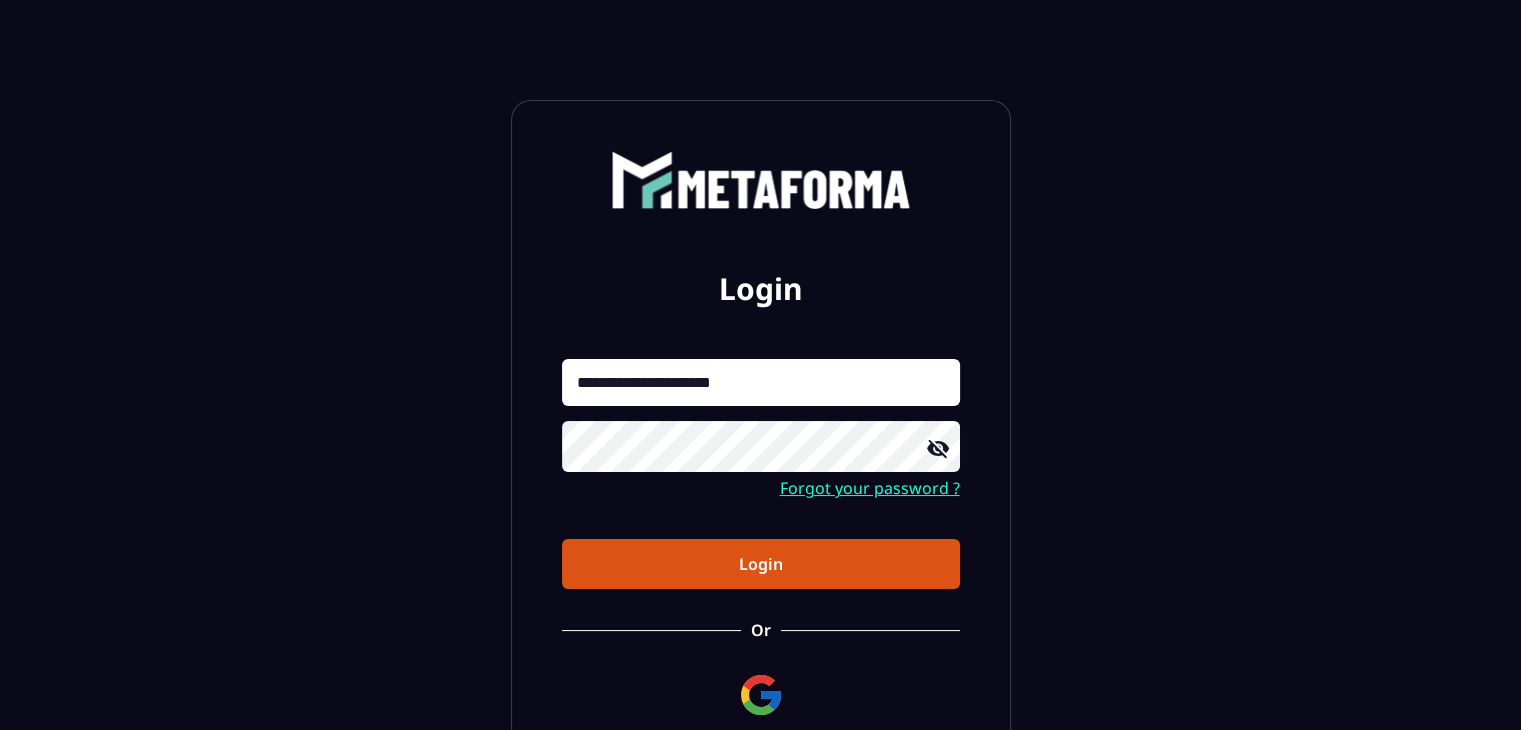 click on "Login" at bounding box center [761, 564] 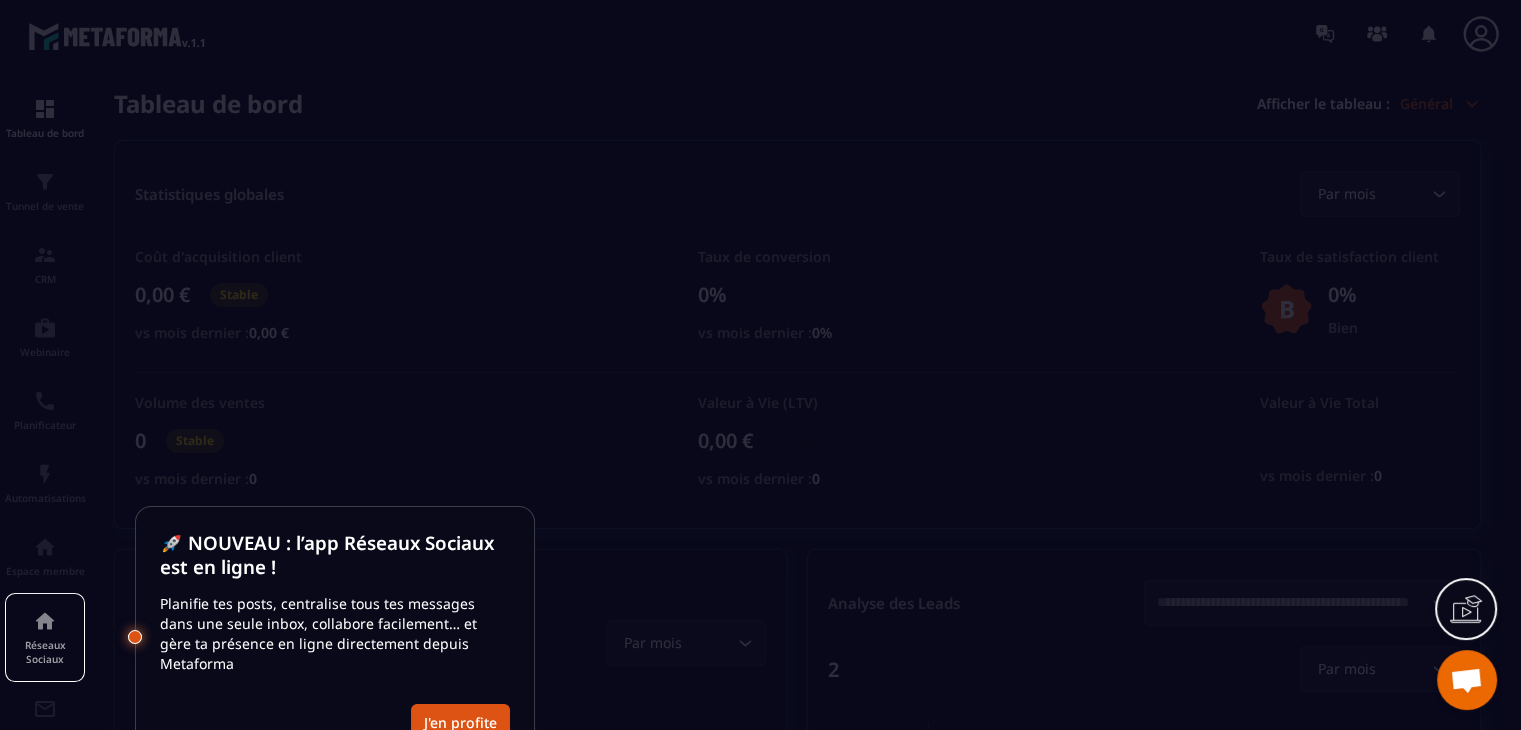 click at bounding box center (760, 365) 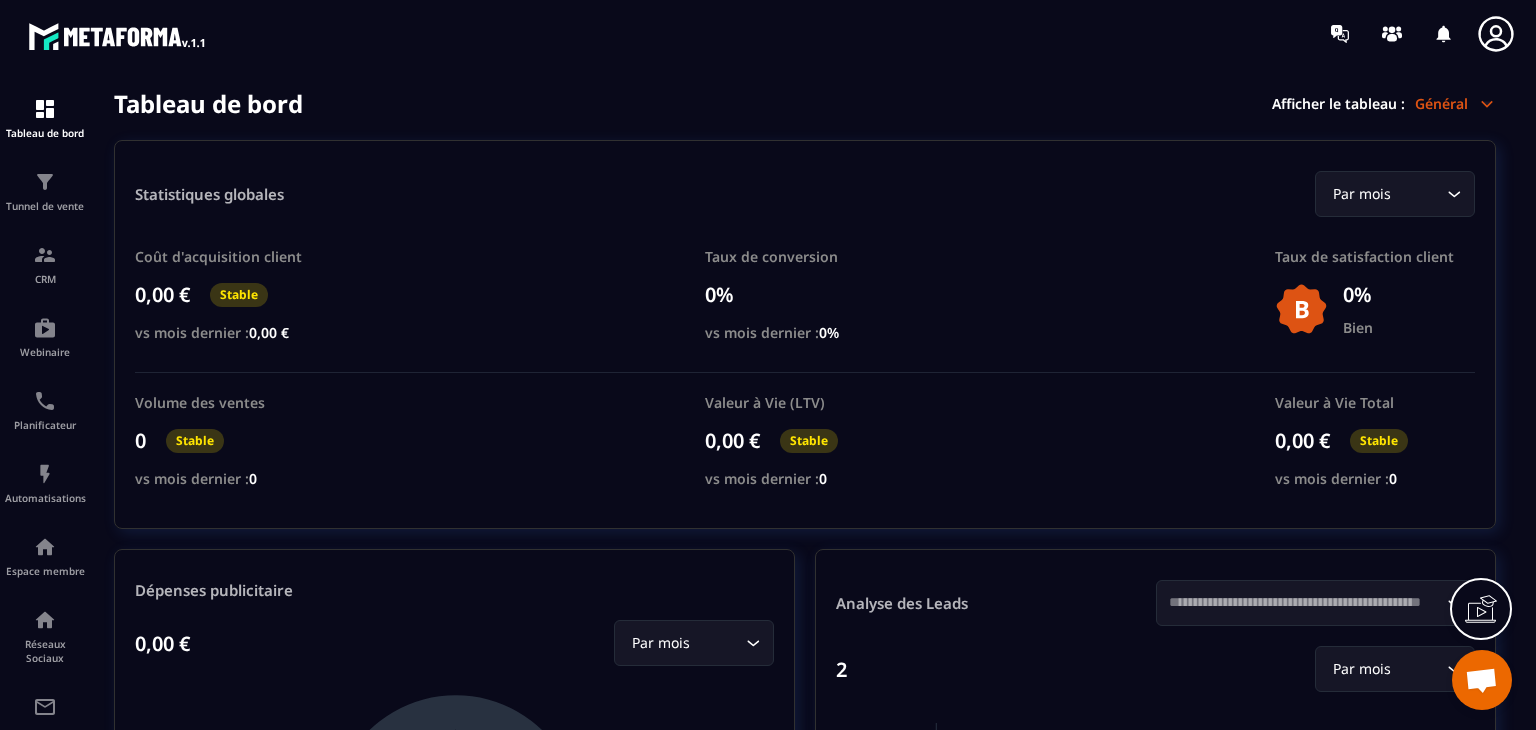 click 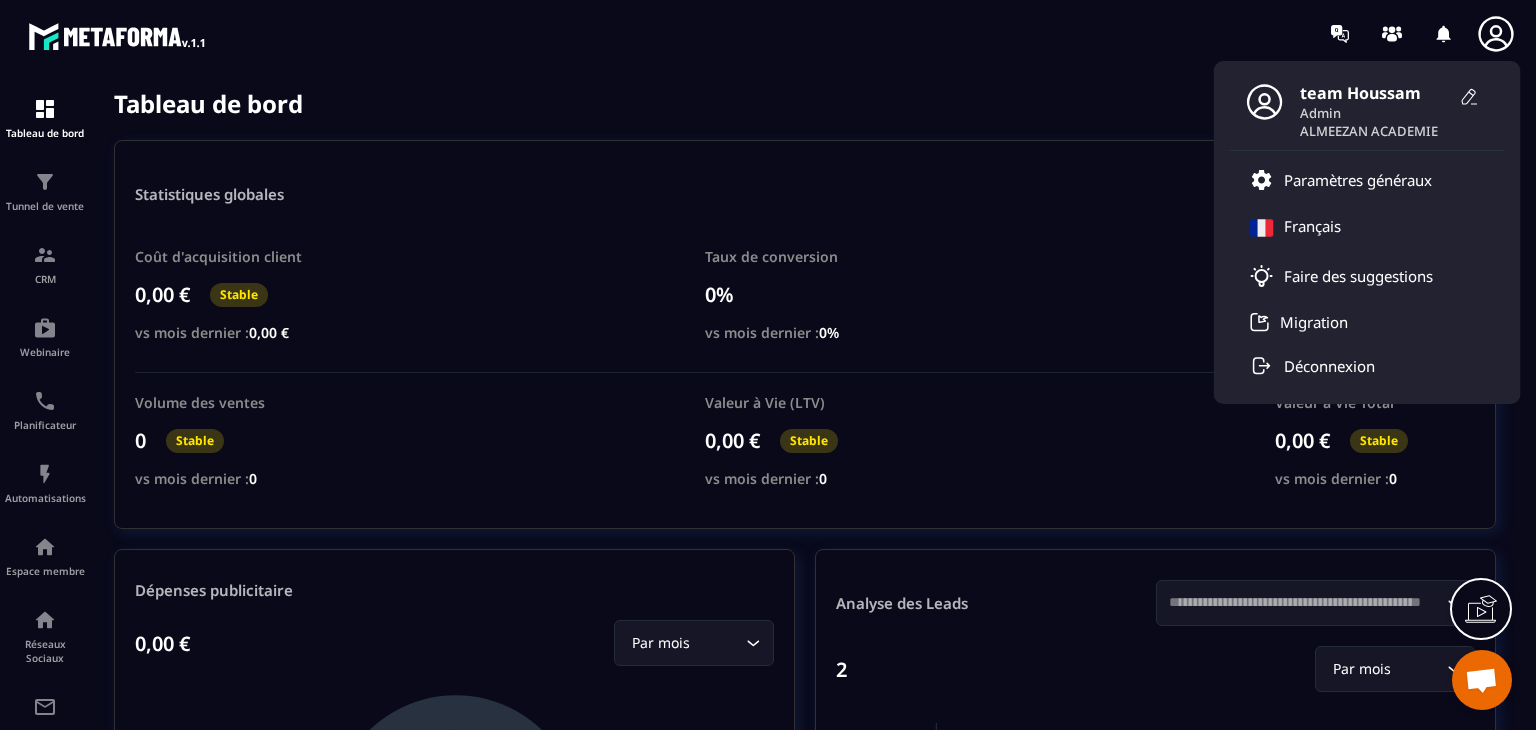 click on "team Houssam Admin ALMEEZAN ACADEMIE Paramètres généraux Français Faire des suggestions Migration Déconnexion" at bounding box center (885, 33) 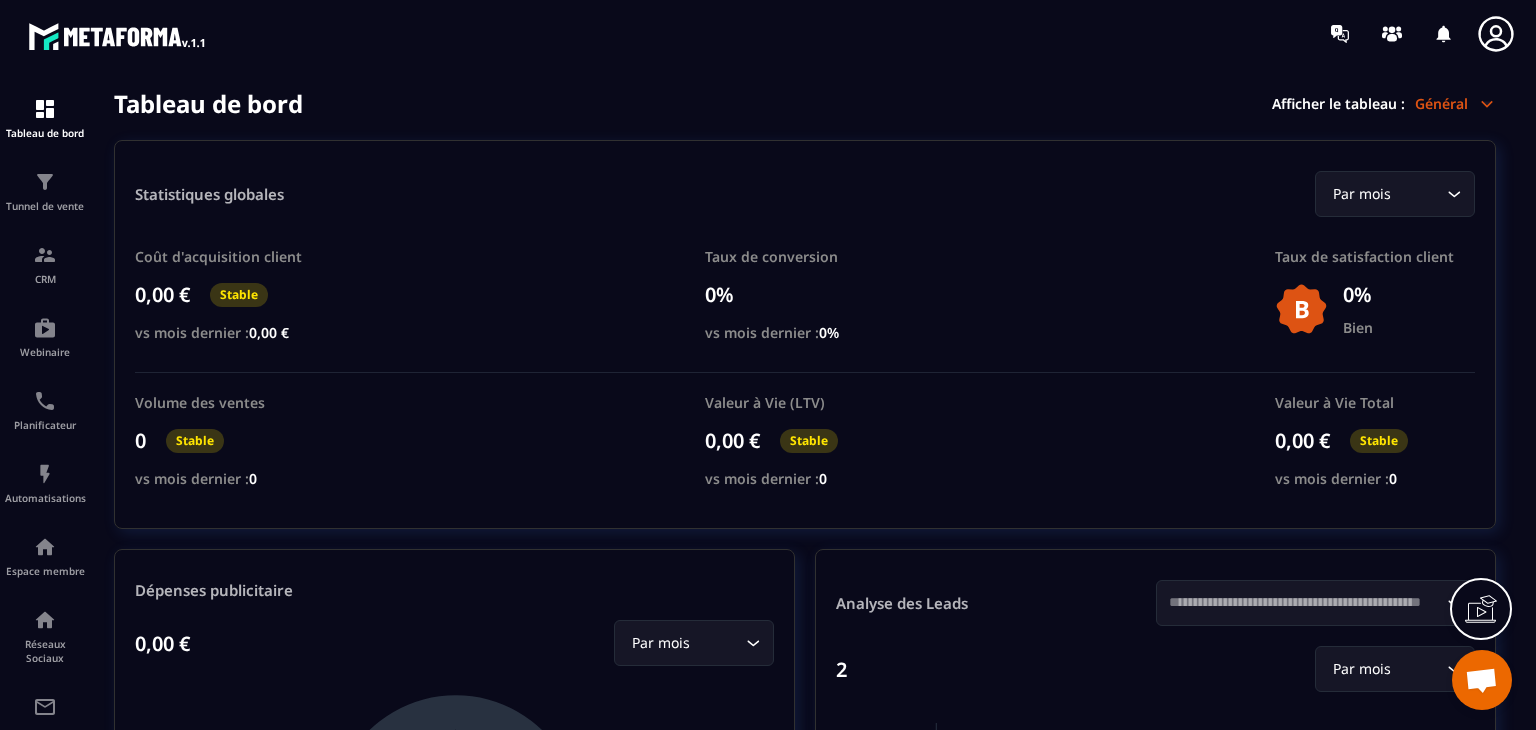click on "Statistiques globales Par mois Loading... Coût d'acquisition client 0,00 € Stable vs mois dernier :  0,00 € Taux de conversion 0%  vs mois dernier :  0% Taux de satisfaction client 0%  Bien Volume des ventes 0 Stable vs mois dernier :  0 Valeur à Vie (LTV) 0,00 € Stable vs mois dernier :  0 Valeur à Vie Total 0,00 € Stable vs mois dernier :  0" at bounding box center [805, 334] 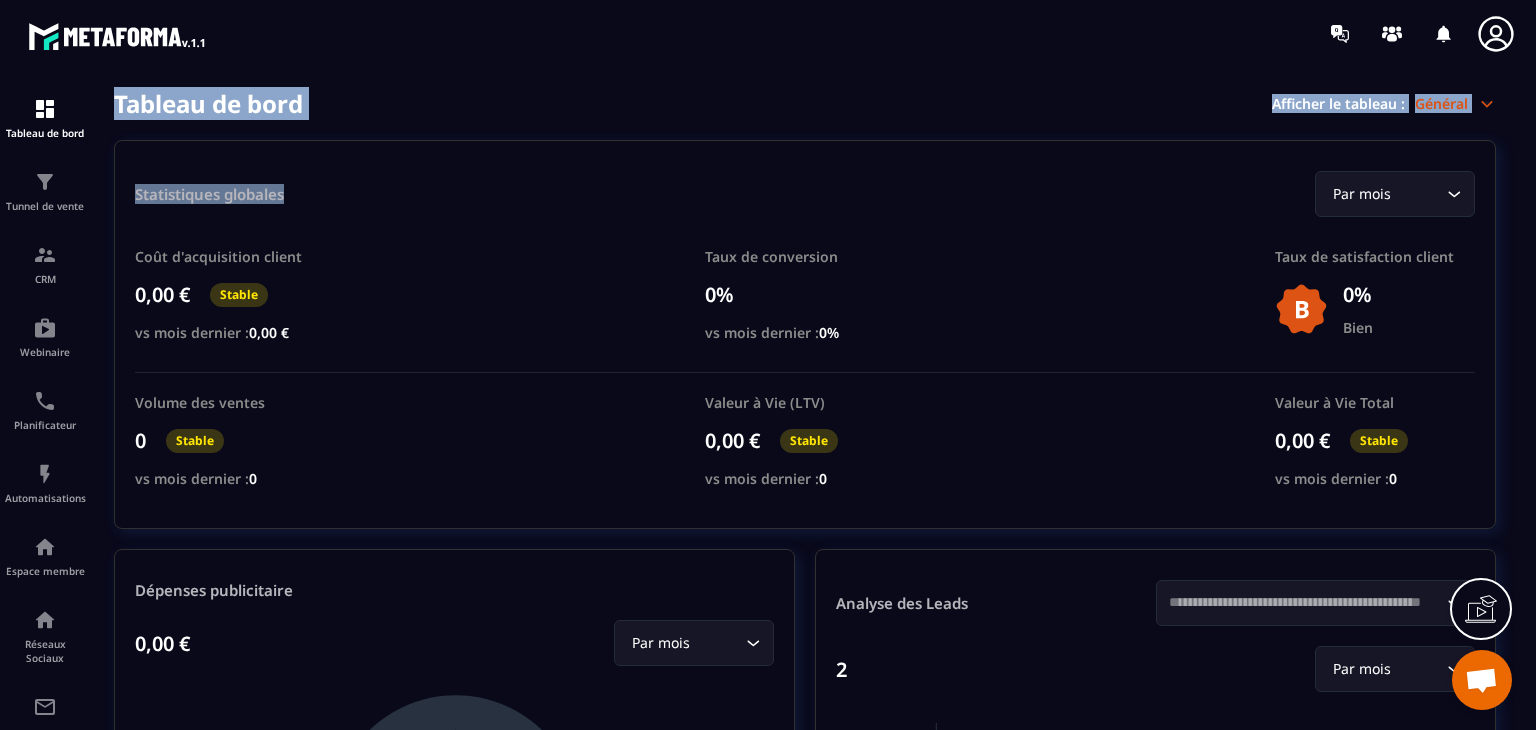 drag, startPoint x: 313, startPoint y: 120, endPoint x: 112, endPoint y: 98, distance: 202.2004 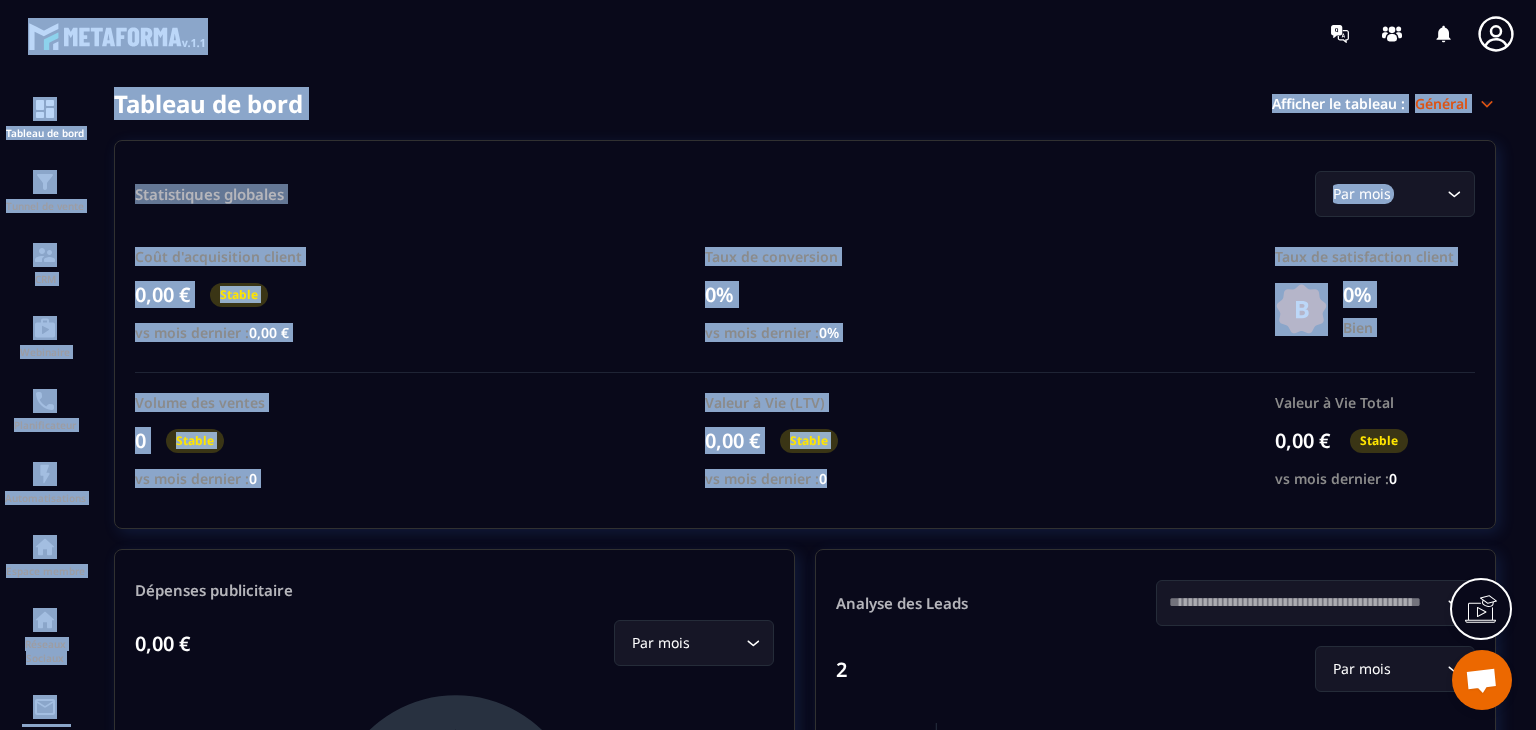drag, startPoint x: 831, startPoint y: 480, endPoint x: 328, endPoint y: 56, distance: 657.86395 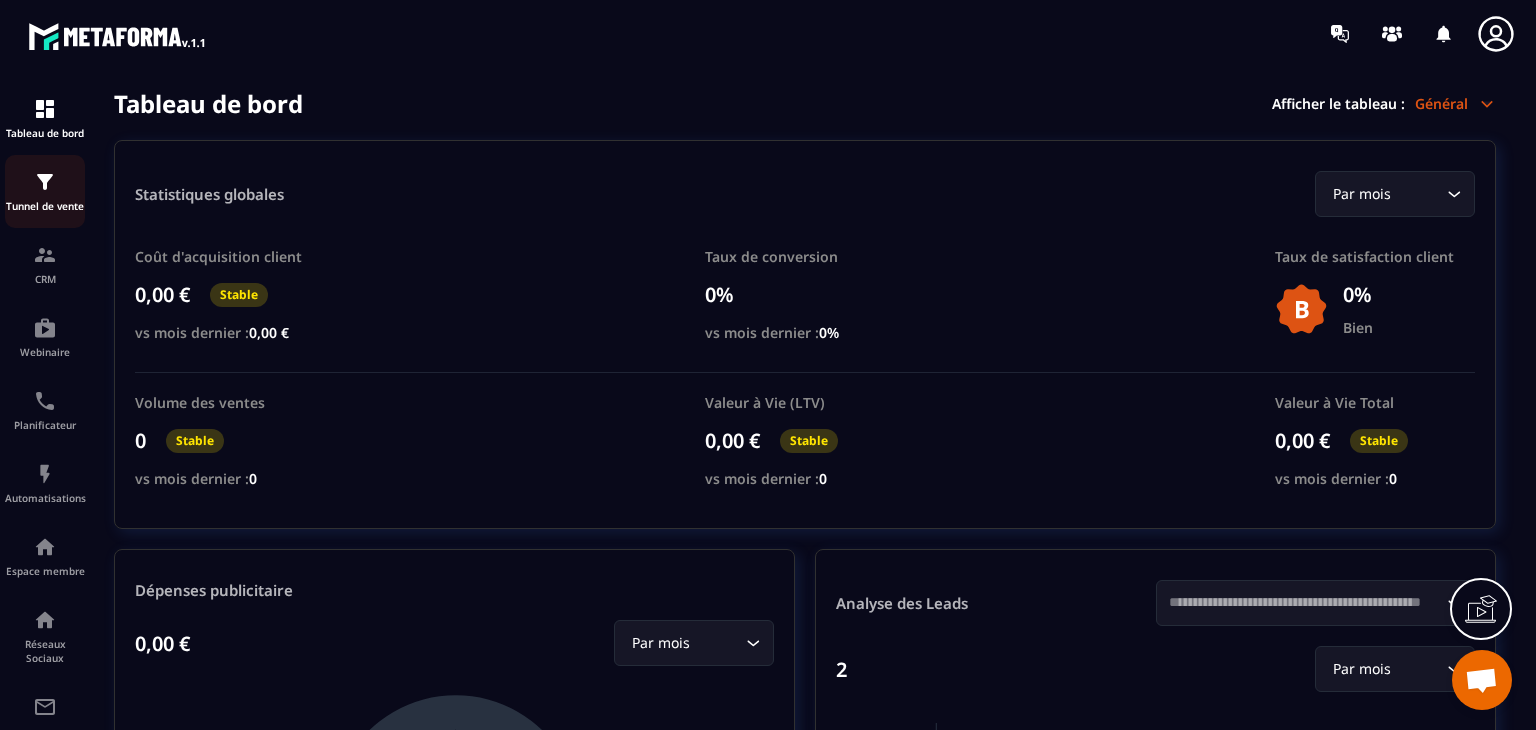 click on "Tunnel de vente" 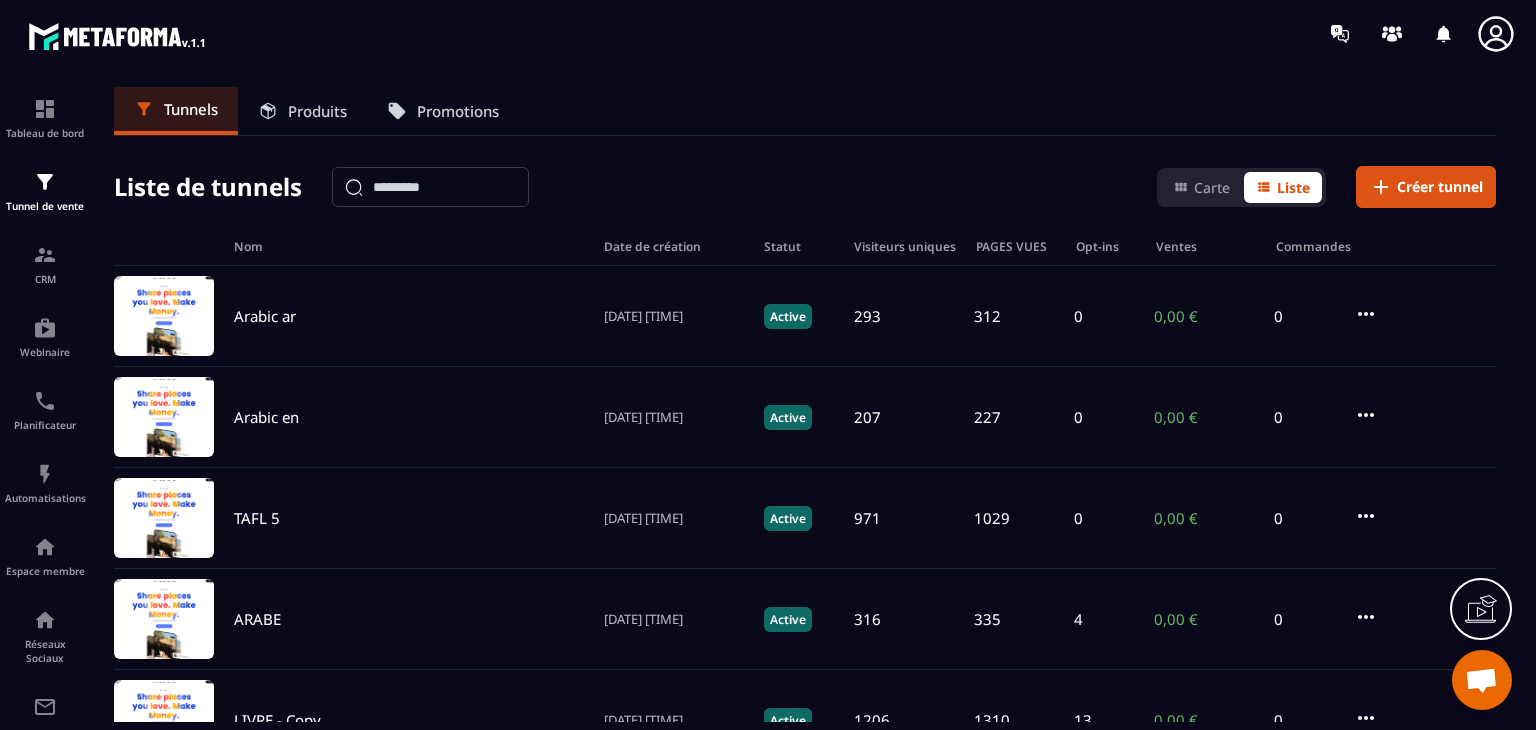 click on "Liste de tunnels Carte Liste Créer tunnel" at bounding box center (805, 187) 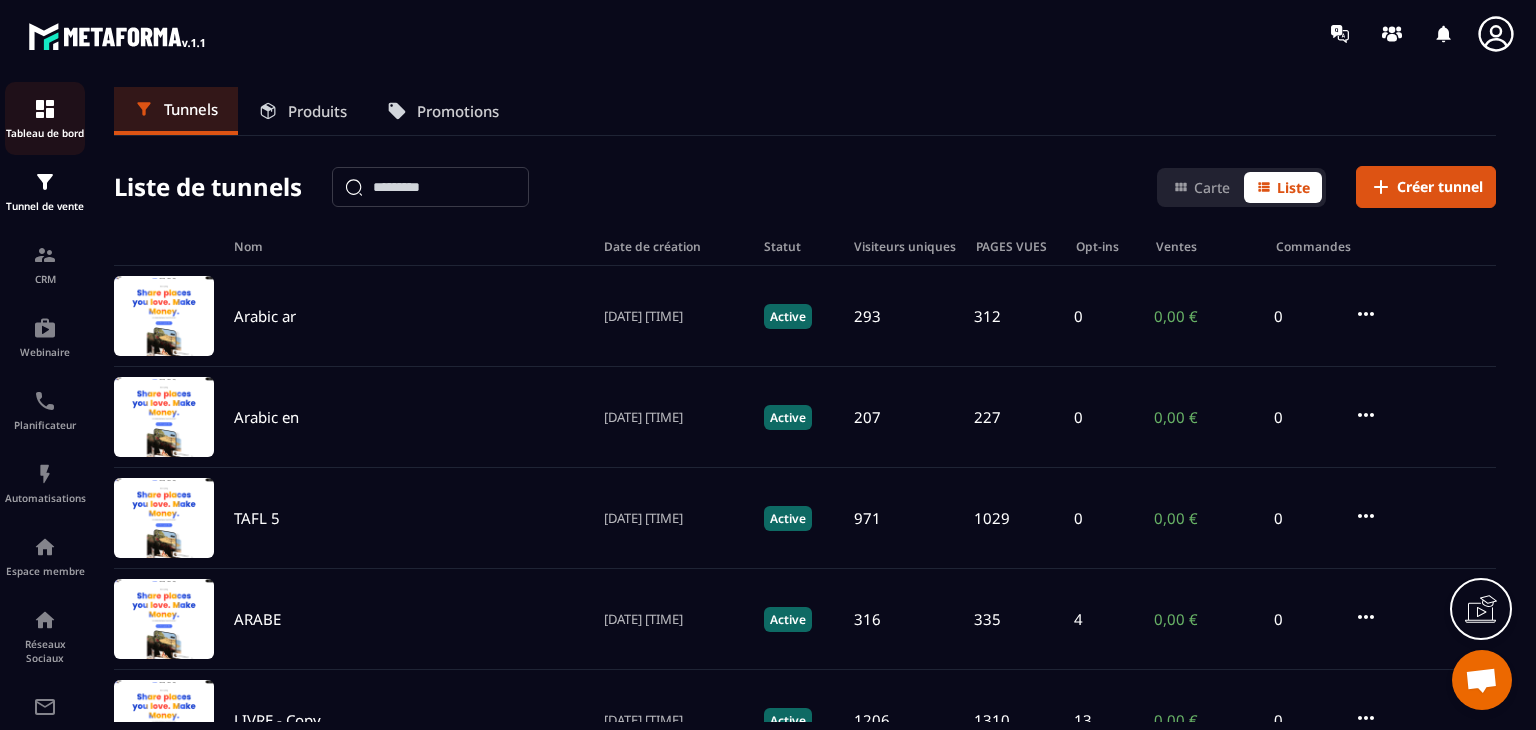 click at bounding box center (45, 109) 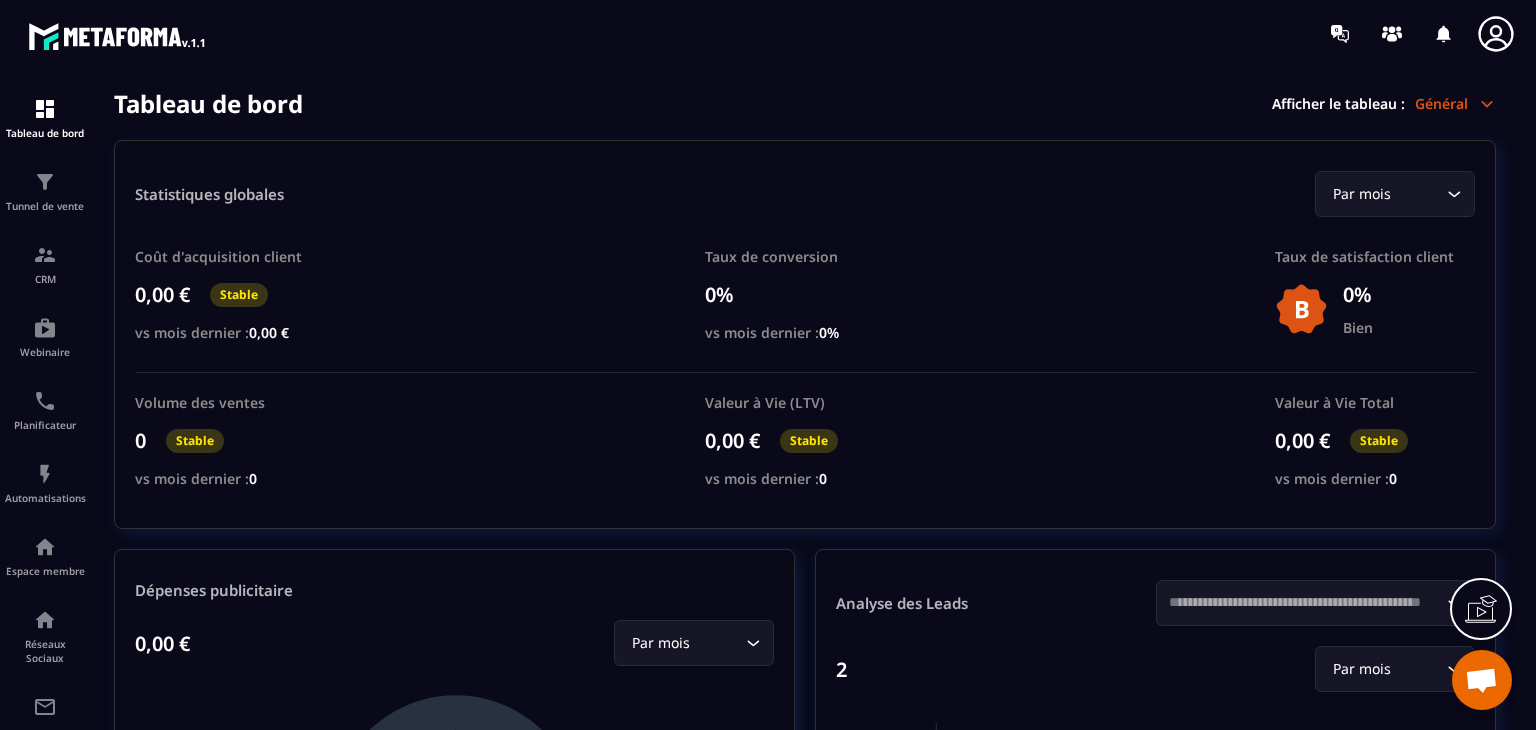 click on "Tableau de bord Afficher le tableau :  Général" at bounding box center [805, 103] 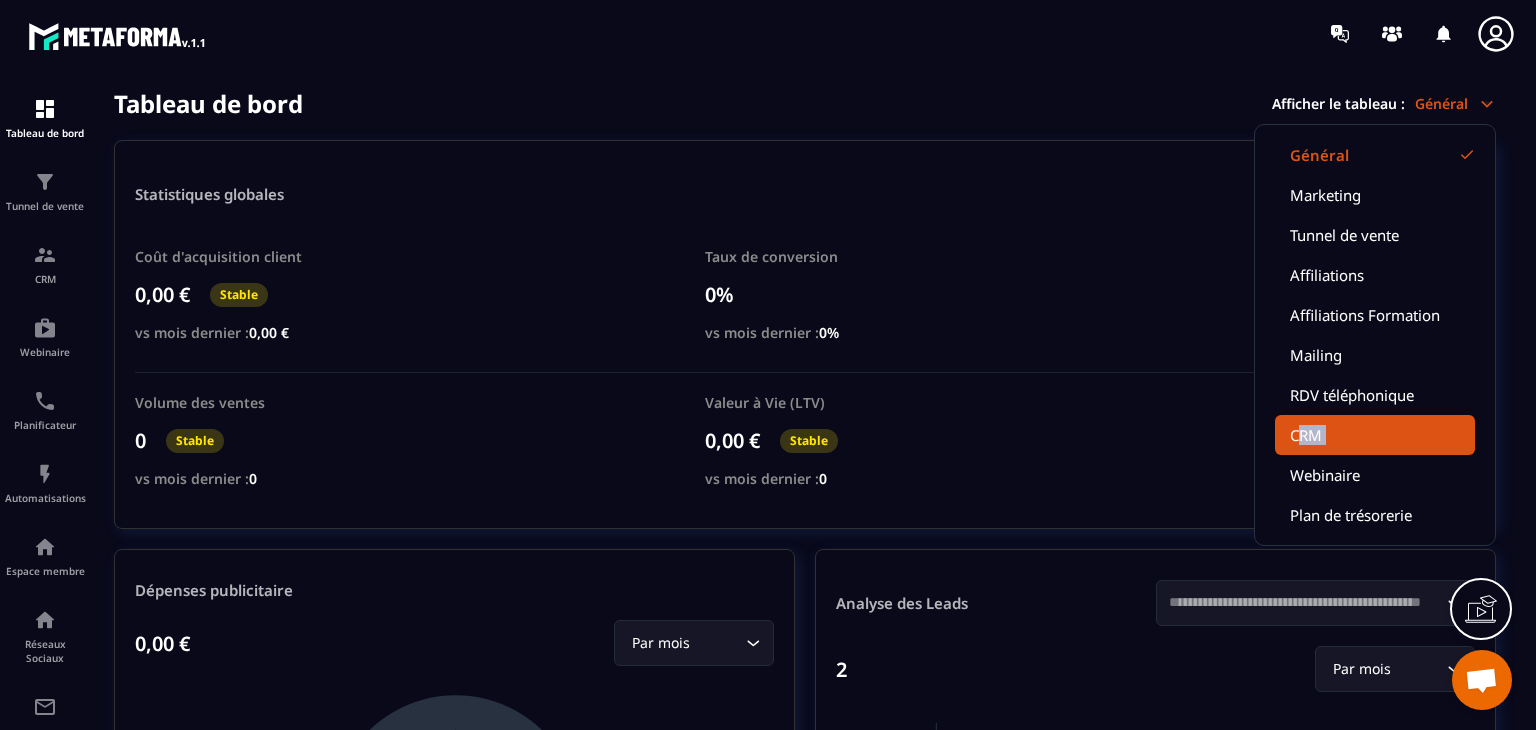 drag, startPoint x: 1295, startPoint y: 454, endPoint x: 1297, endPoint y: 427, distance: 27.073973 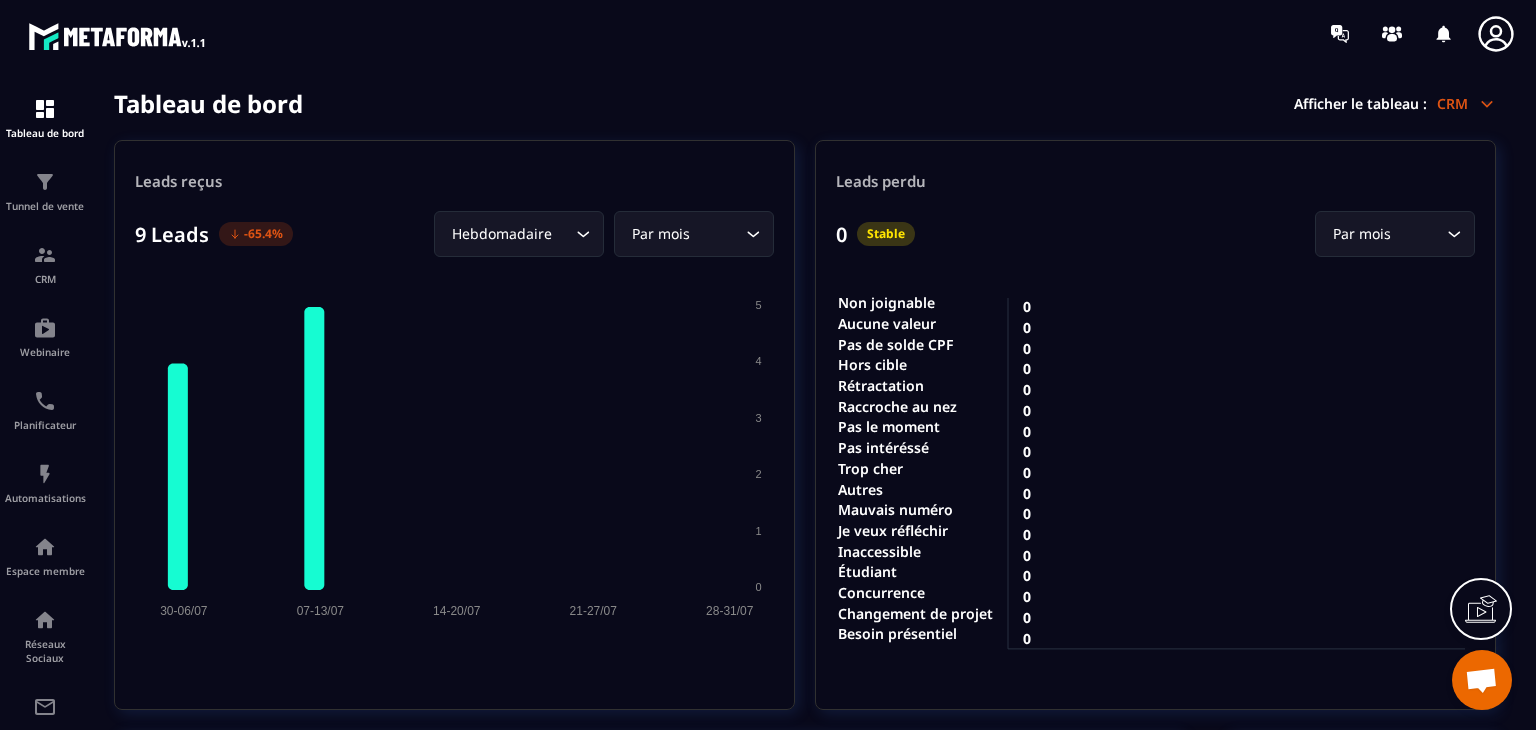 click on "Hebdomadaire" at bounding box center (509, 234) 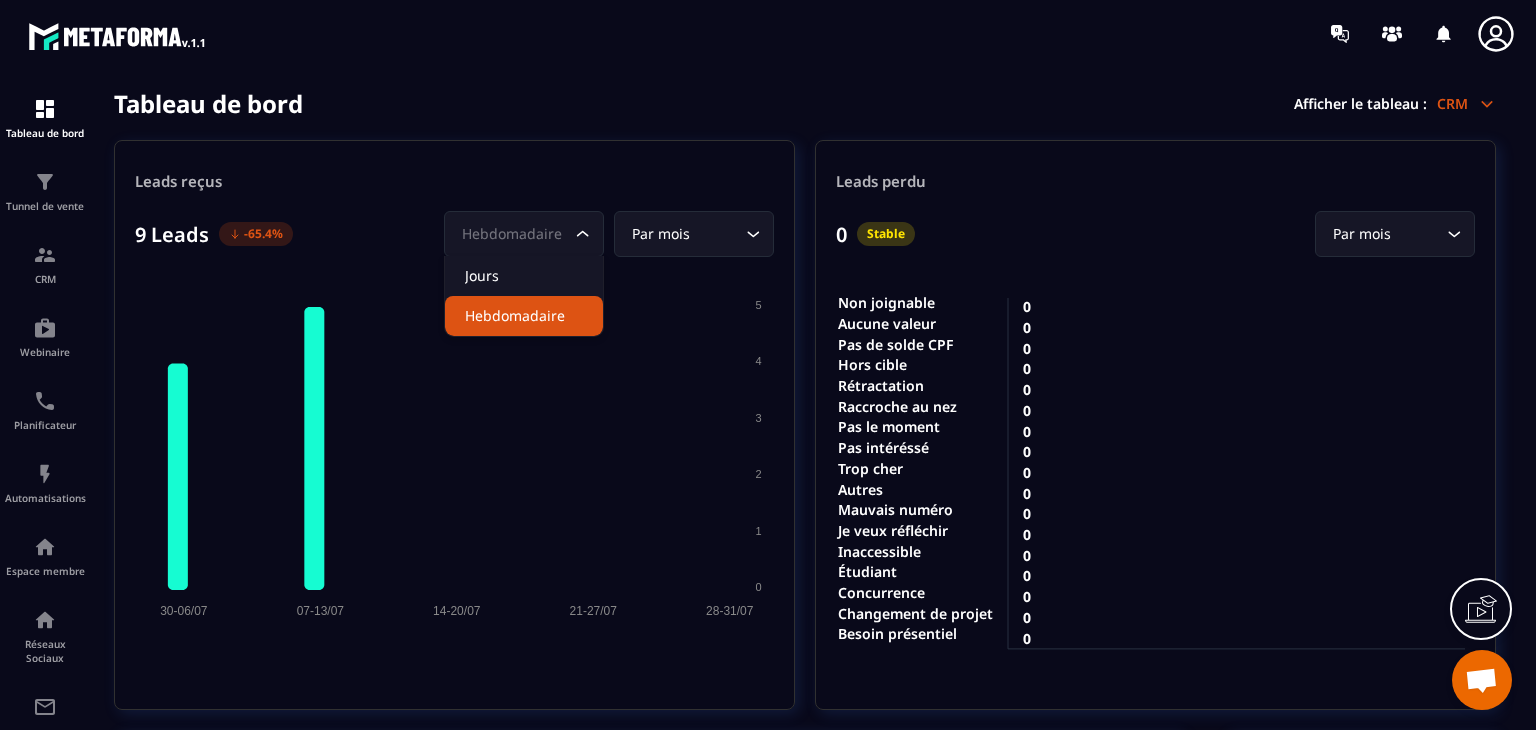 click 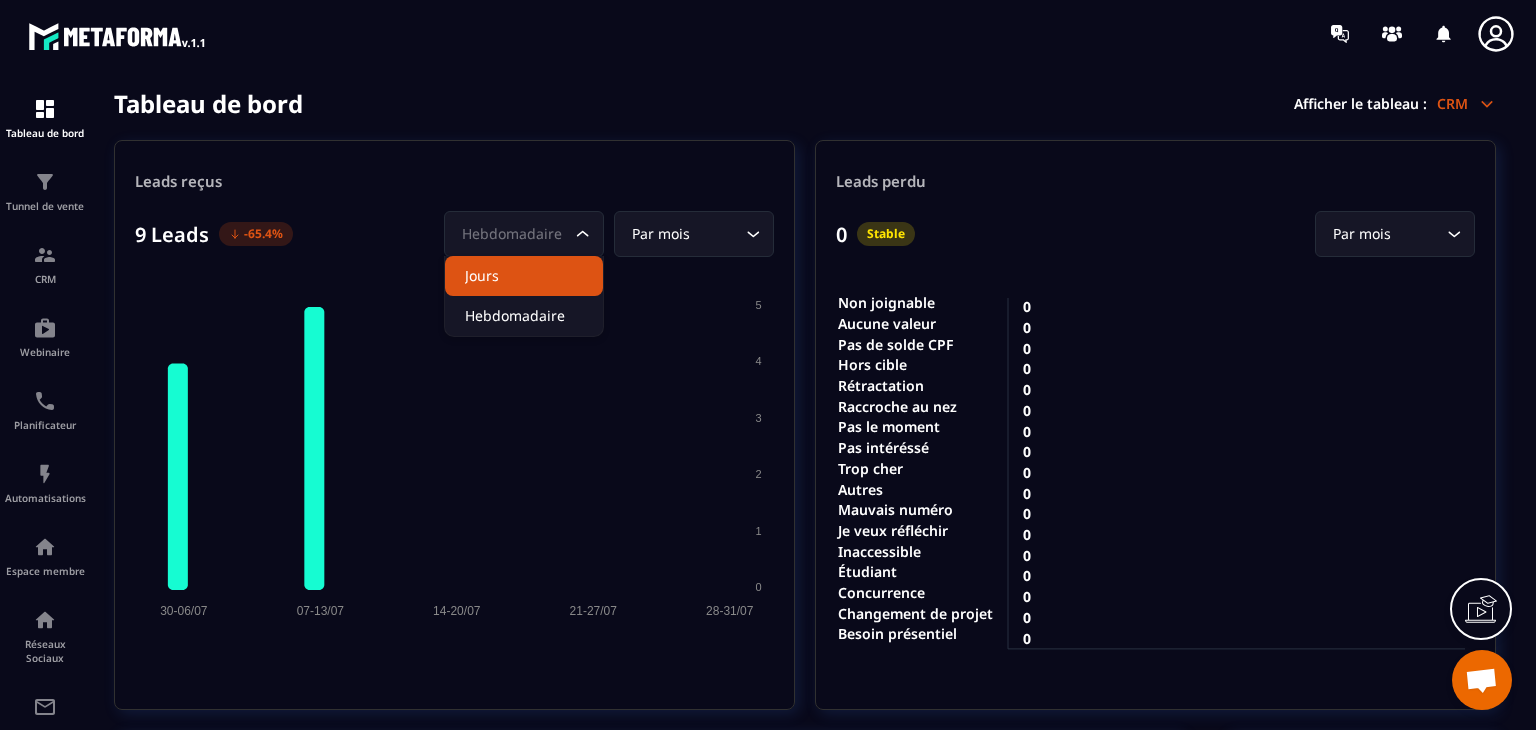 click on "9 Leads -65.4% Hebdomadaire Loading... Jours Hebdomadaire Par mois Loading..." at bounding box center (454, 234) 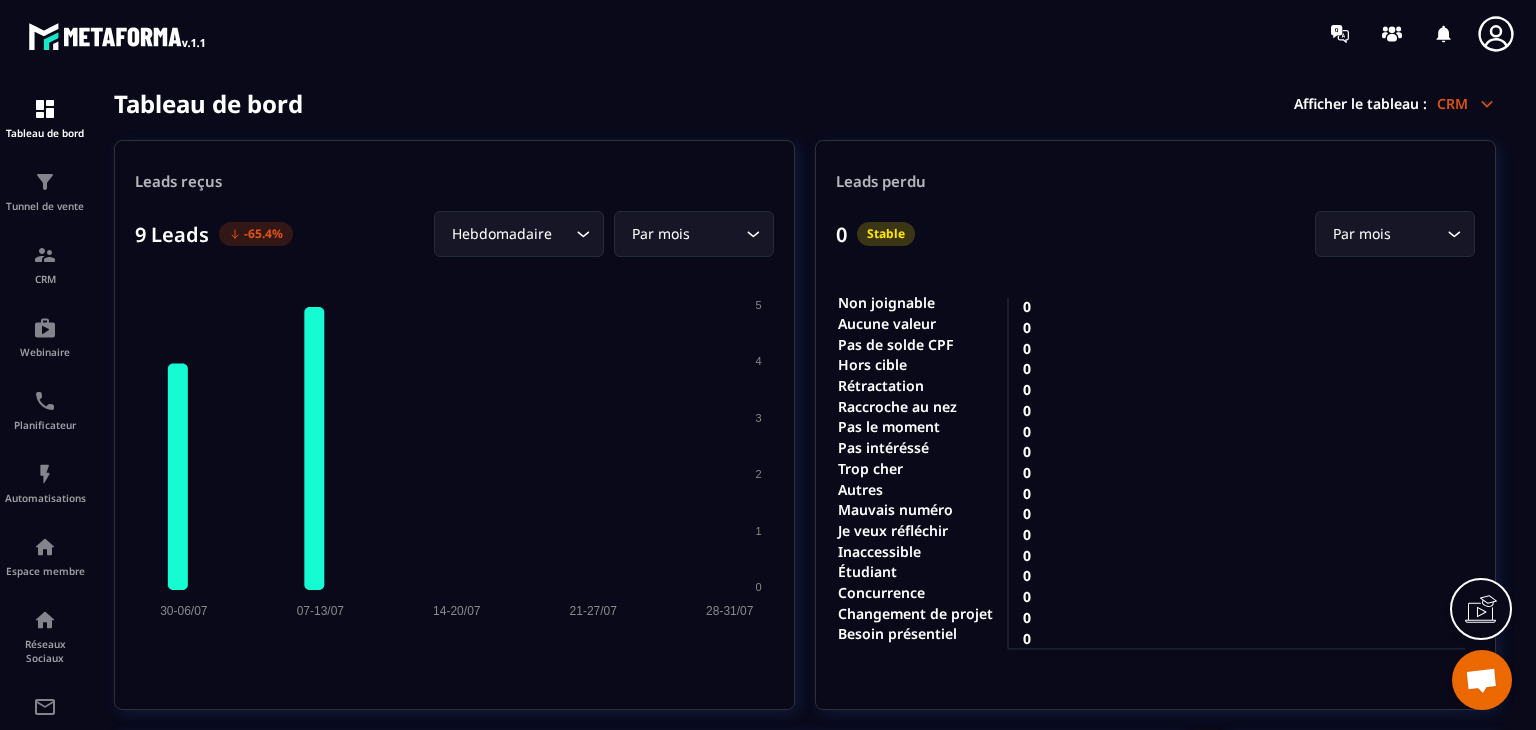 click on "Par mois Loading..." 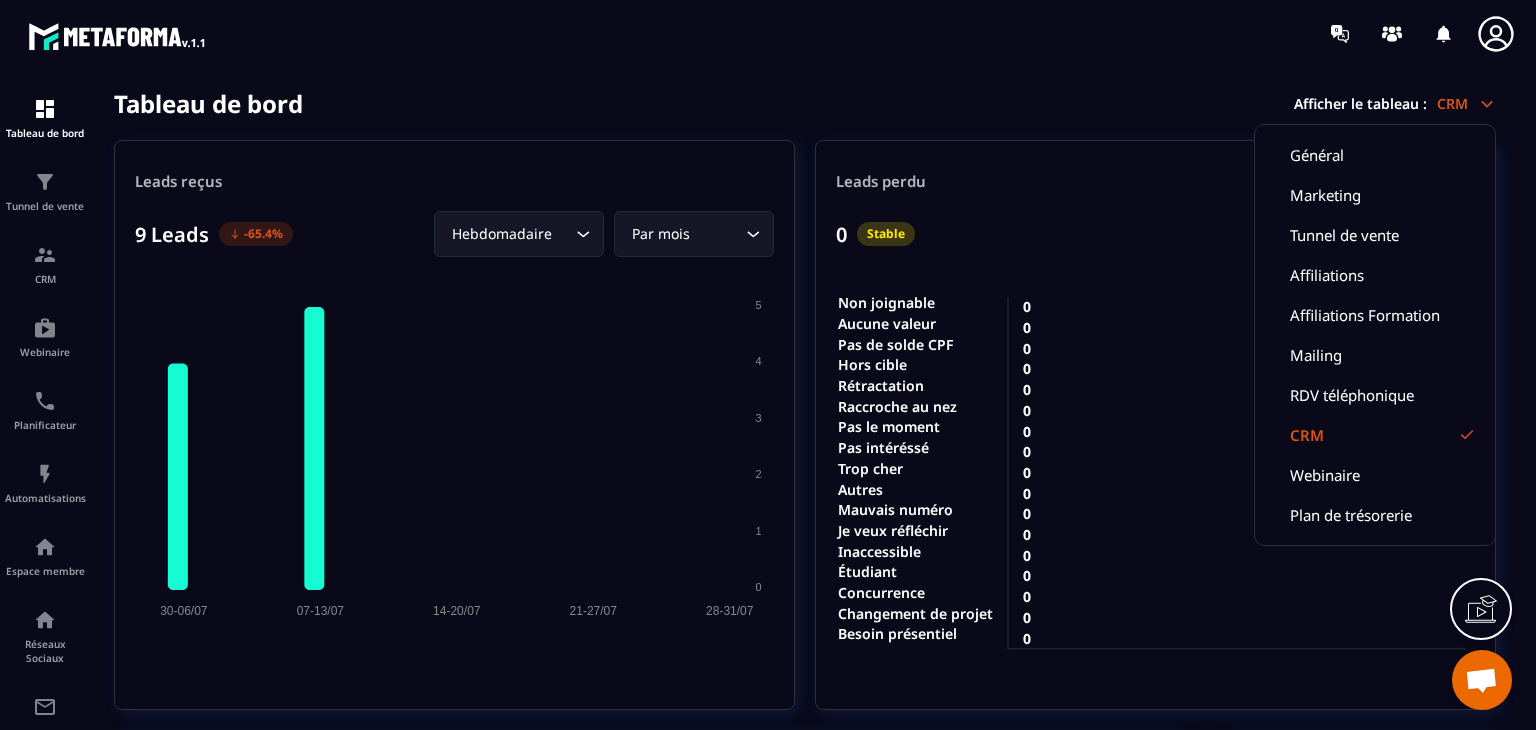 click 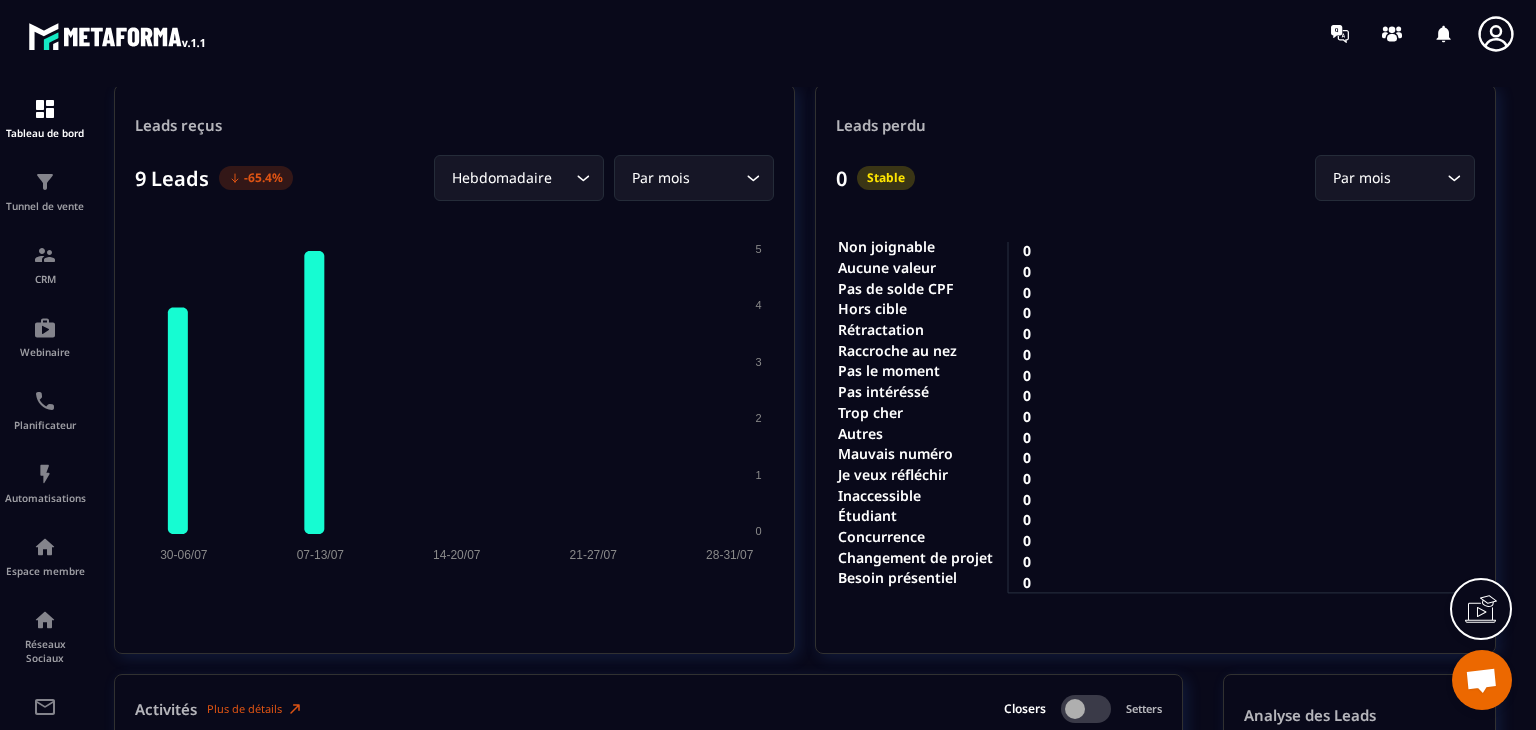scroll, scrollTop: 0, scrollLeft: 0, axis: both 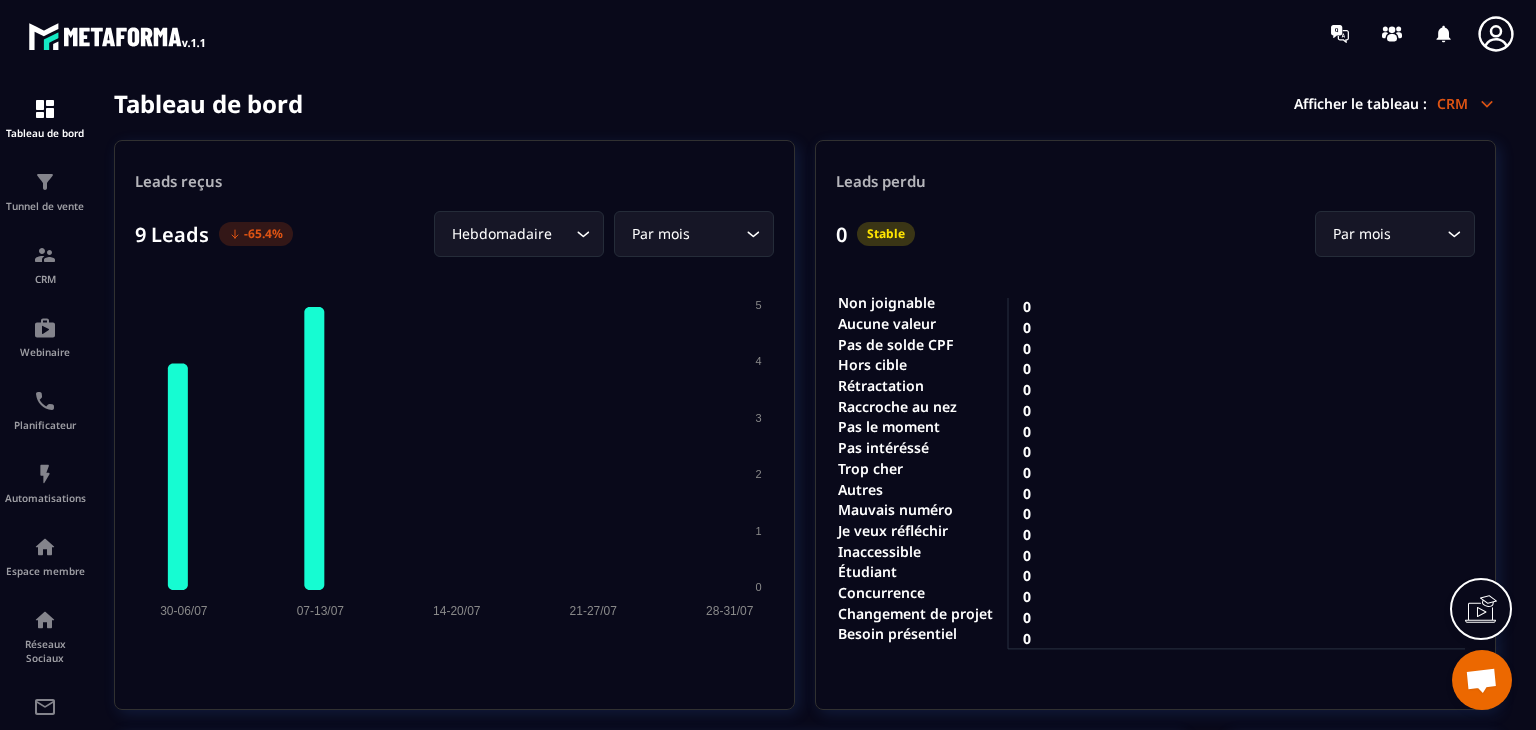 click 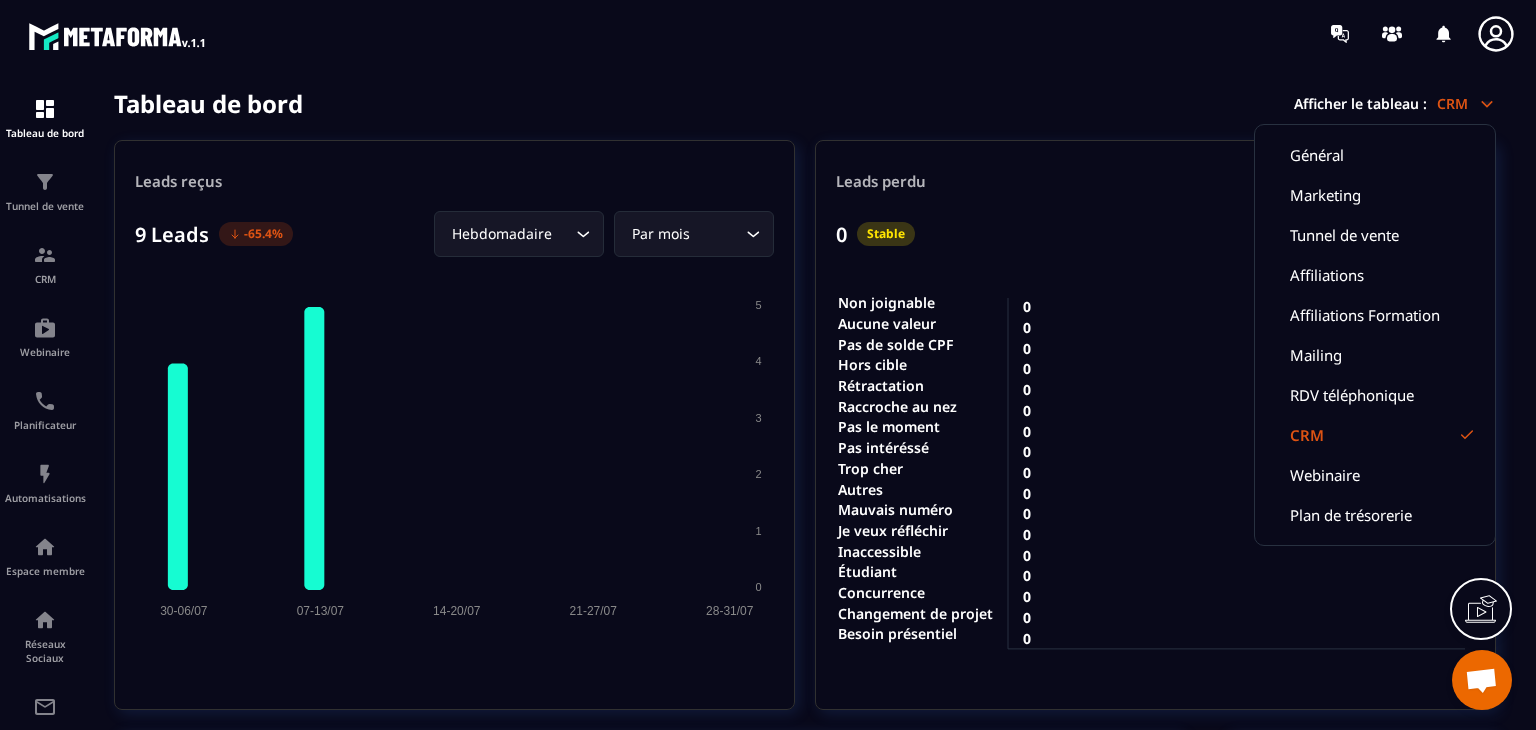click on "Tableau de bord Tunnel de vente CRM Webinaire Plan de trésorerie" at bounding box center [805, 103] 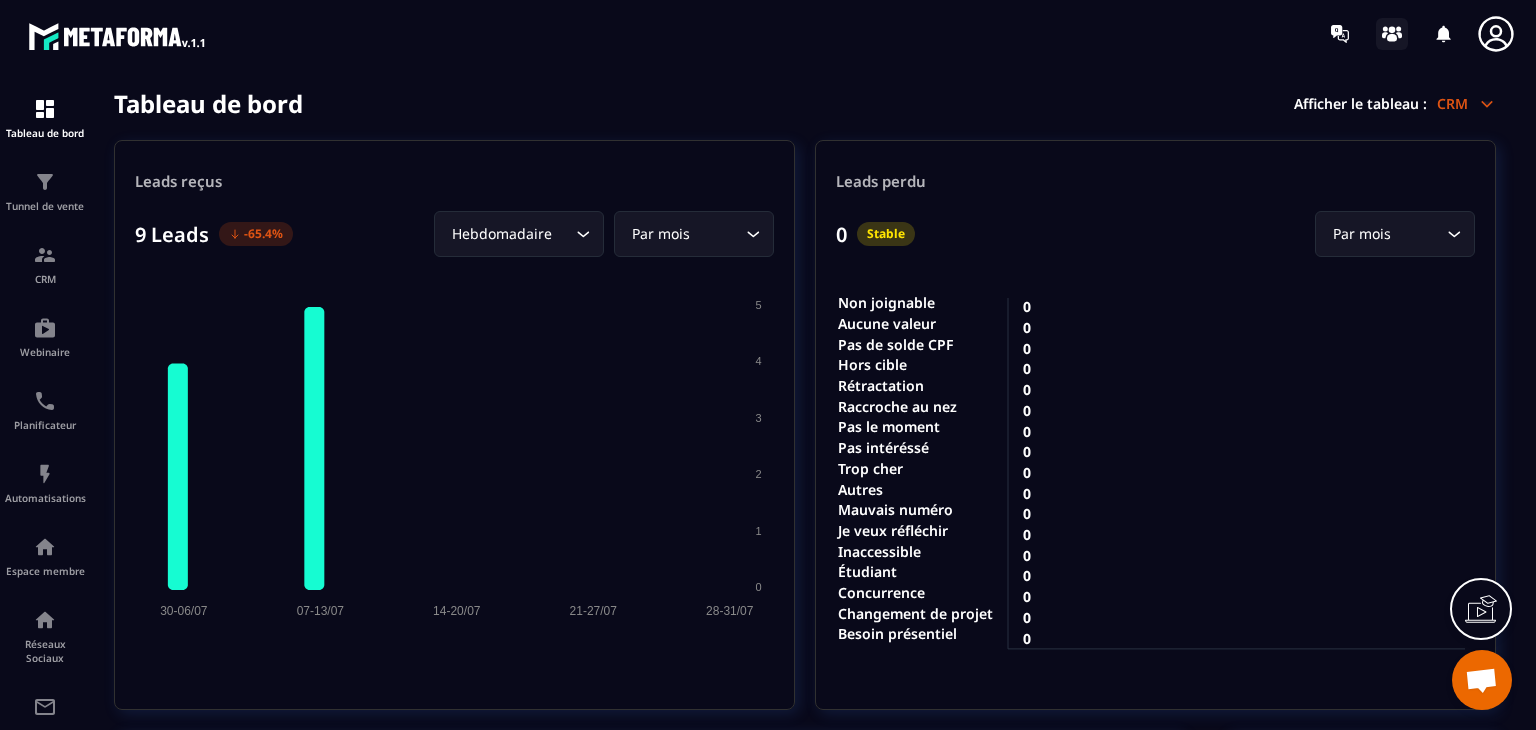 click 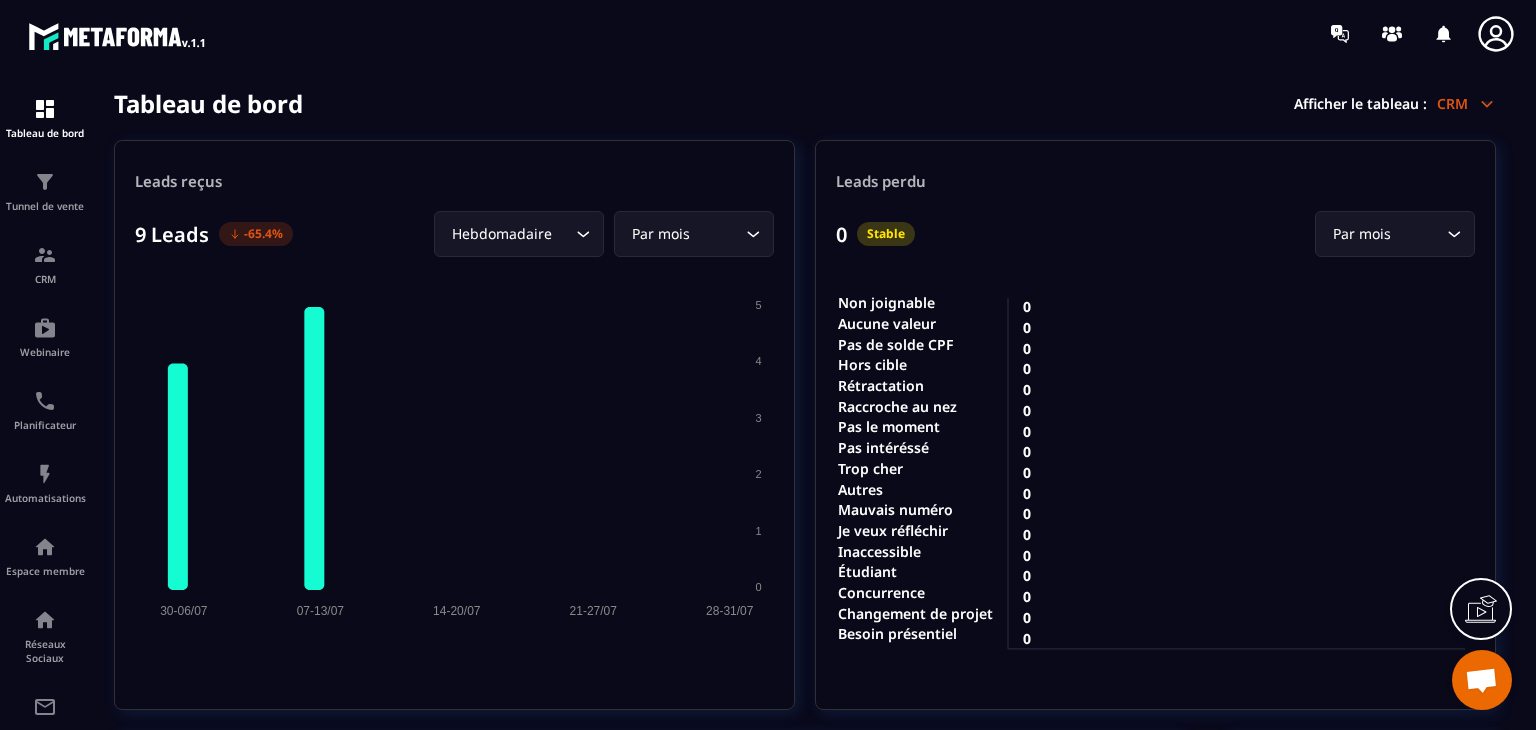 click on "CRM" at bounding box center (1466, 103) 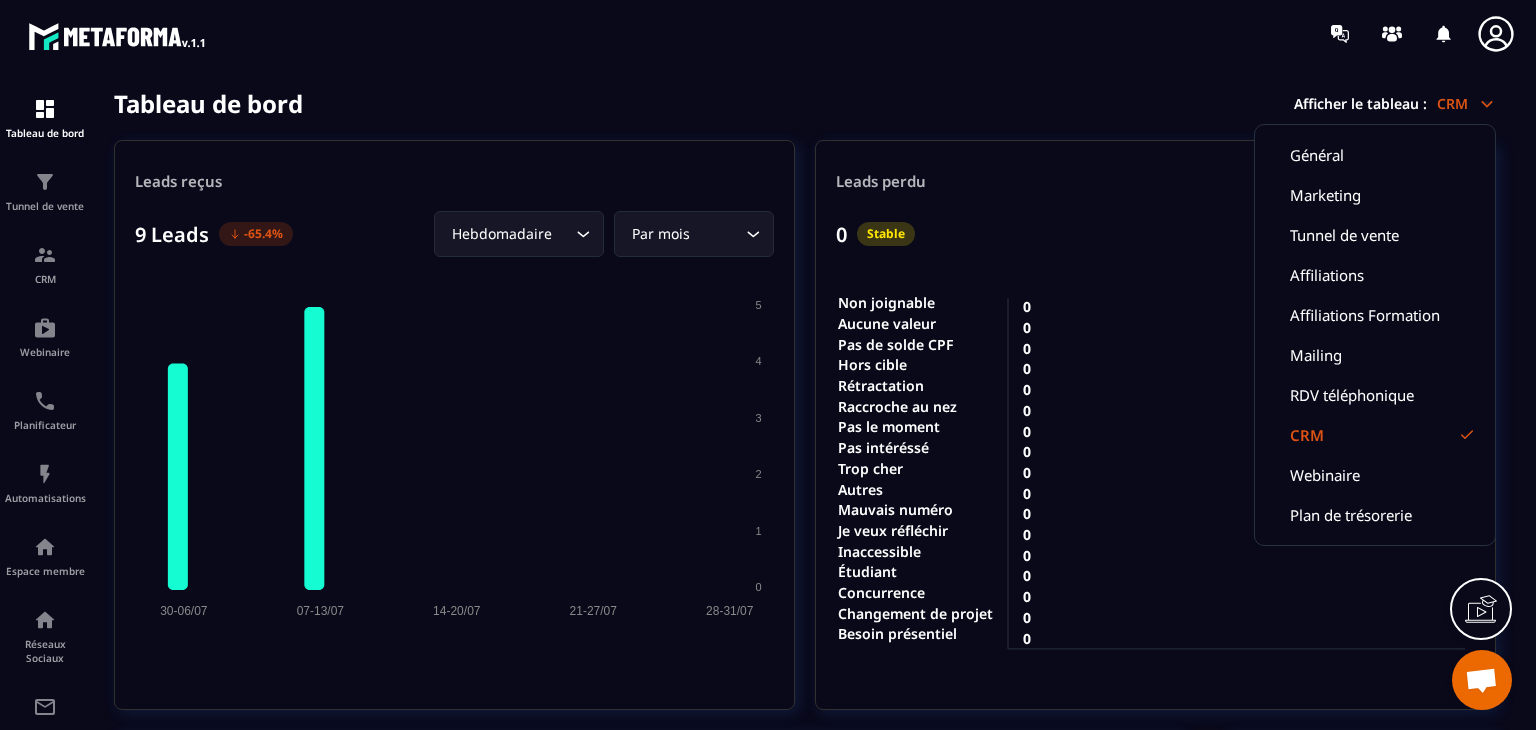click on "Tableau de bord Tunnel de vente CRM Webinaire Plan de trésorerie" at bounding box center [805, 103] 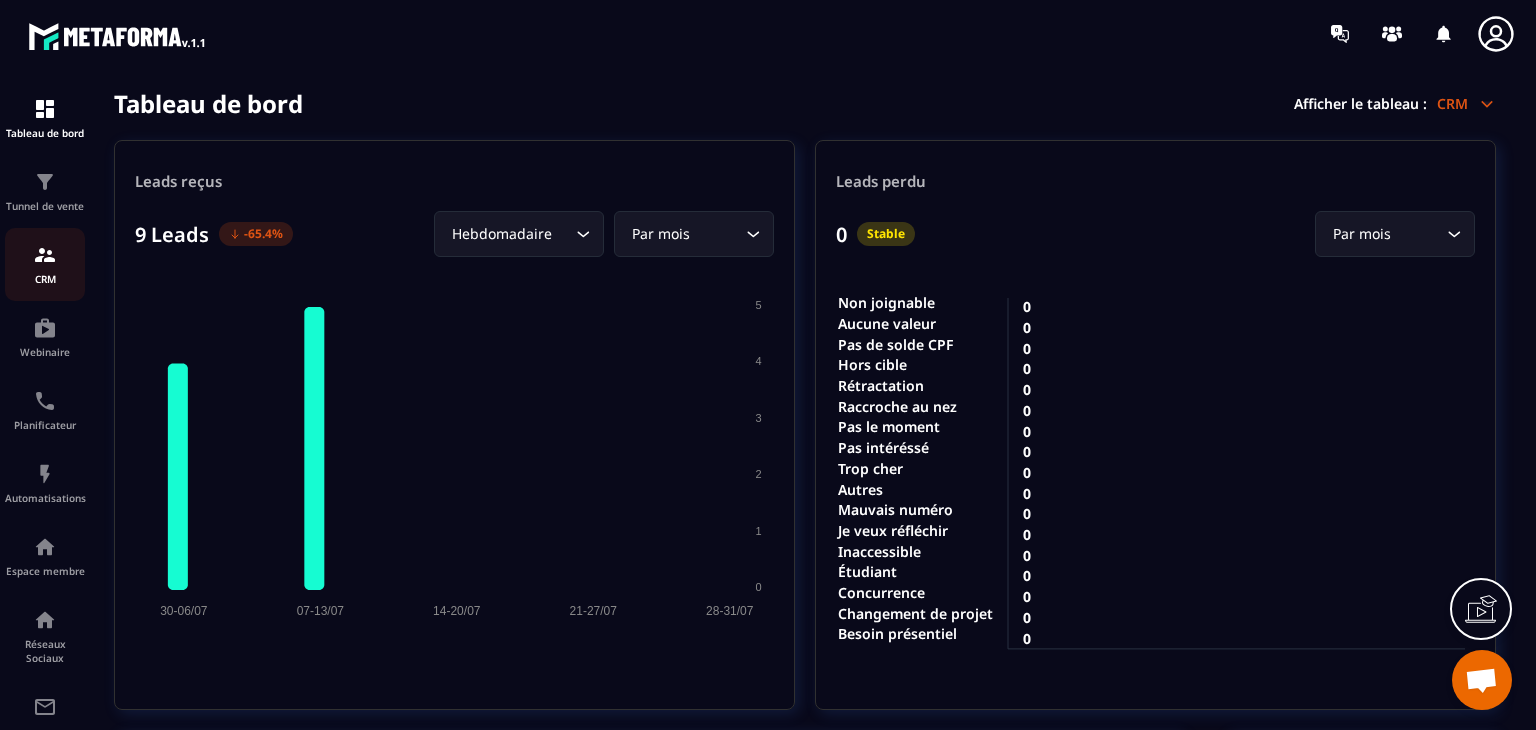 click at bounding box center [45, 255] 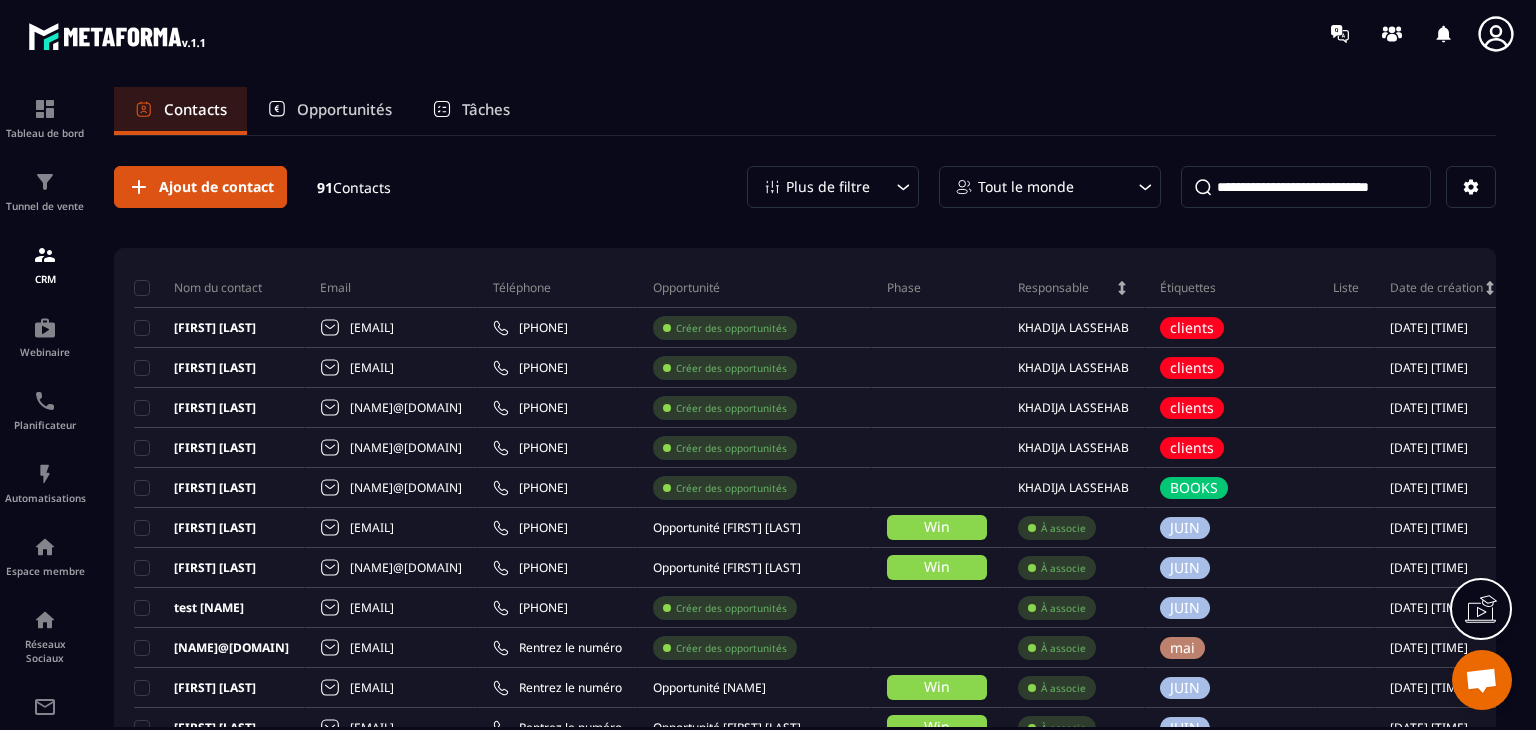 drag, startPoint x: 1165, startPoint y: 46, endPoint x: 1172, endPoint y: 6, distance: 40.60788 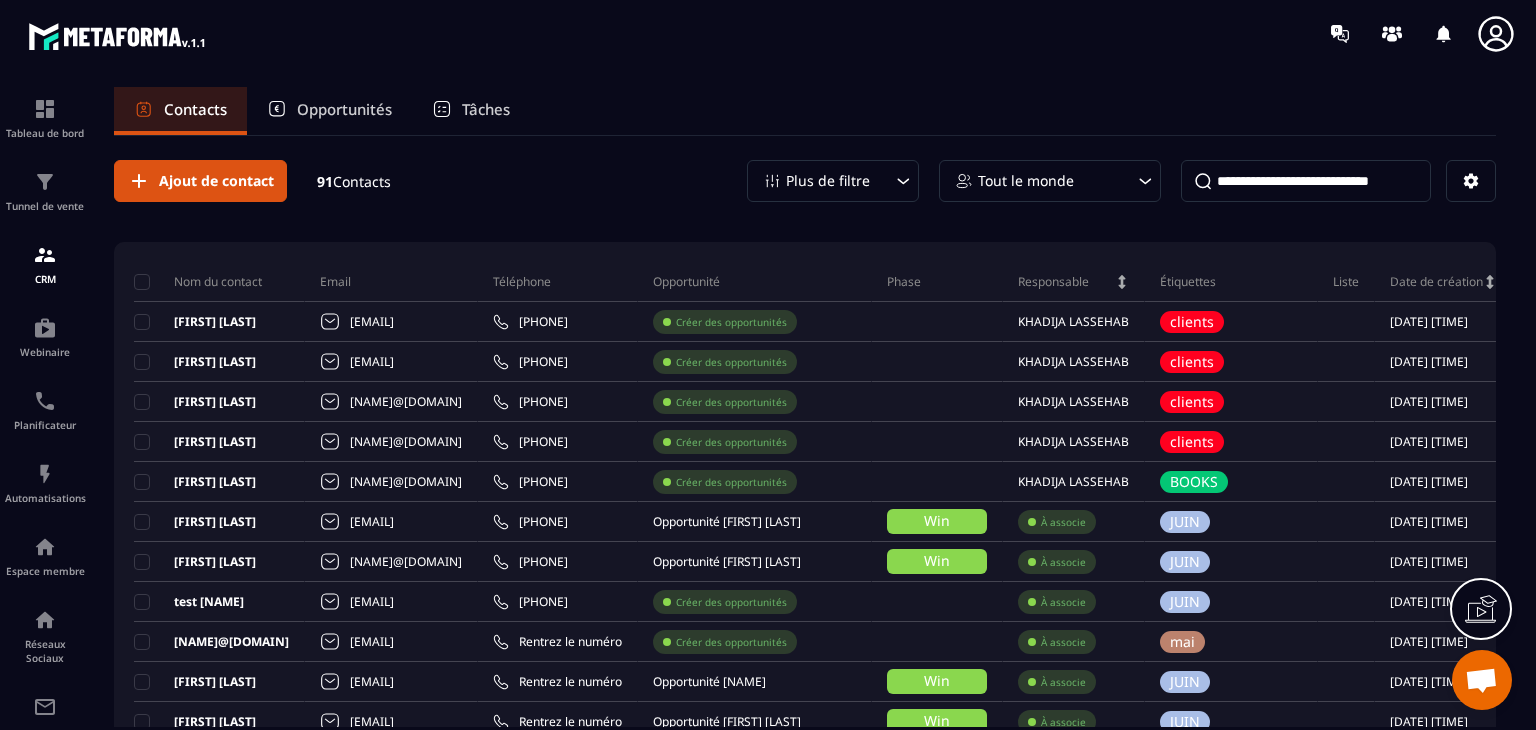 scroll, scrollTop: 0, scrollLeft: 0, axis: both 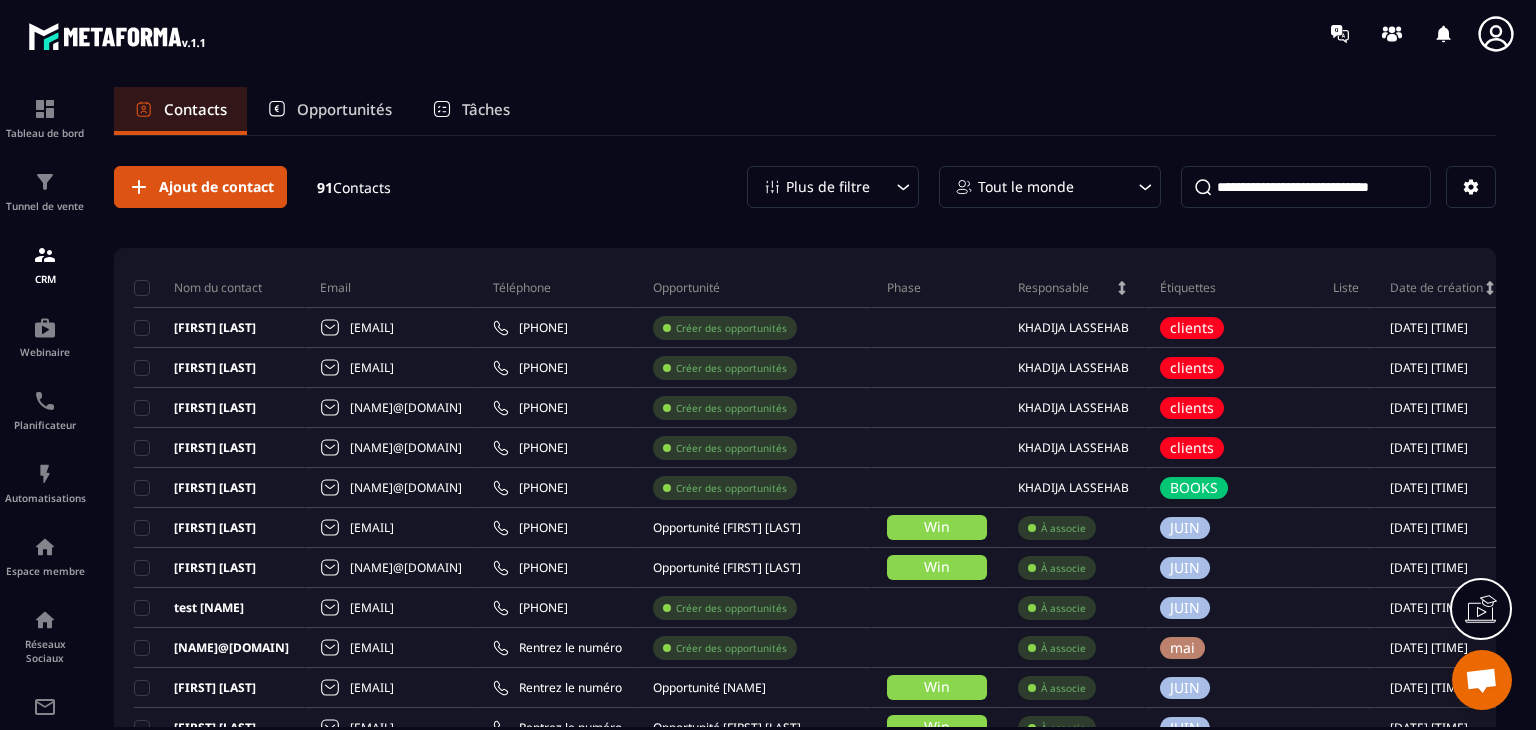 click at bounding box center [1306, 187] 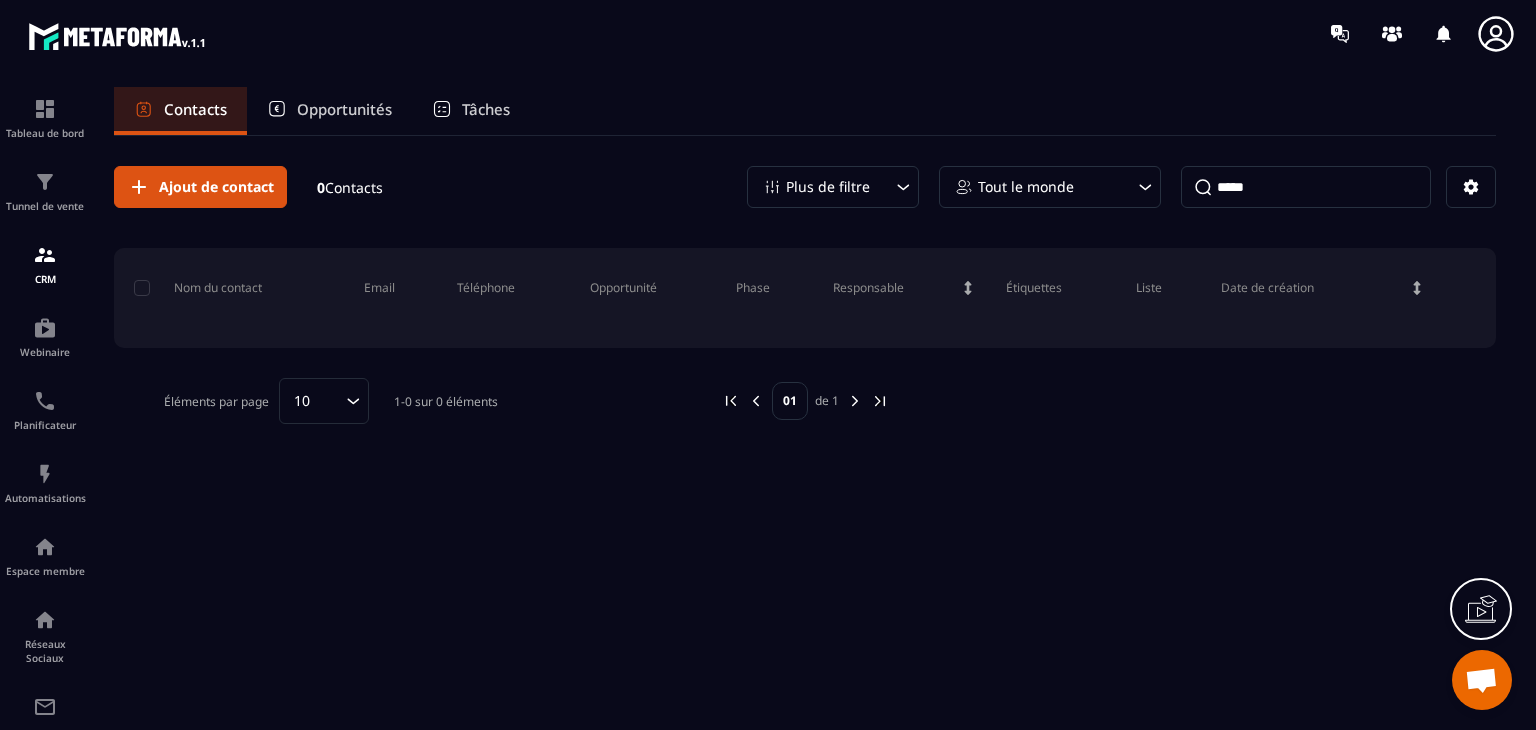 click on "*****" at bounding box center [1306, 187] 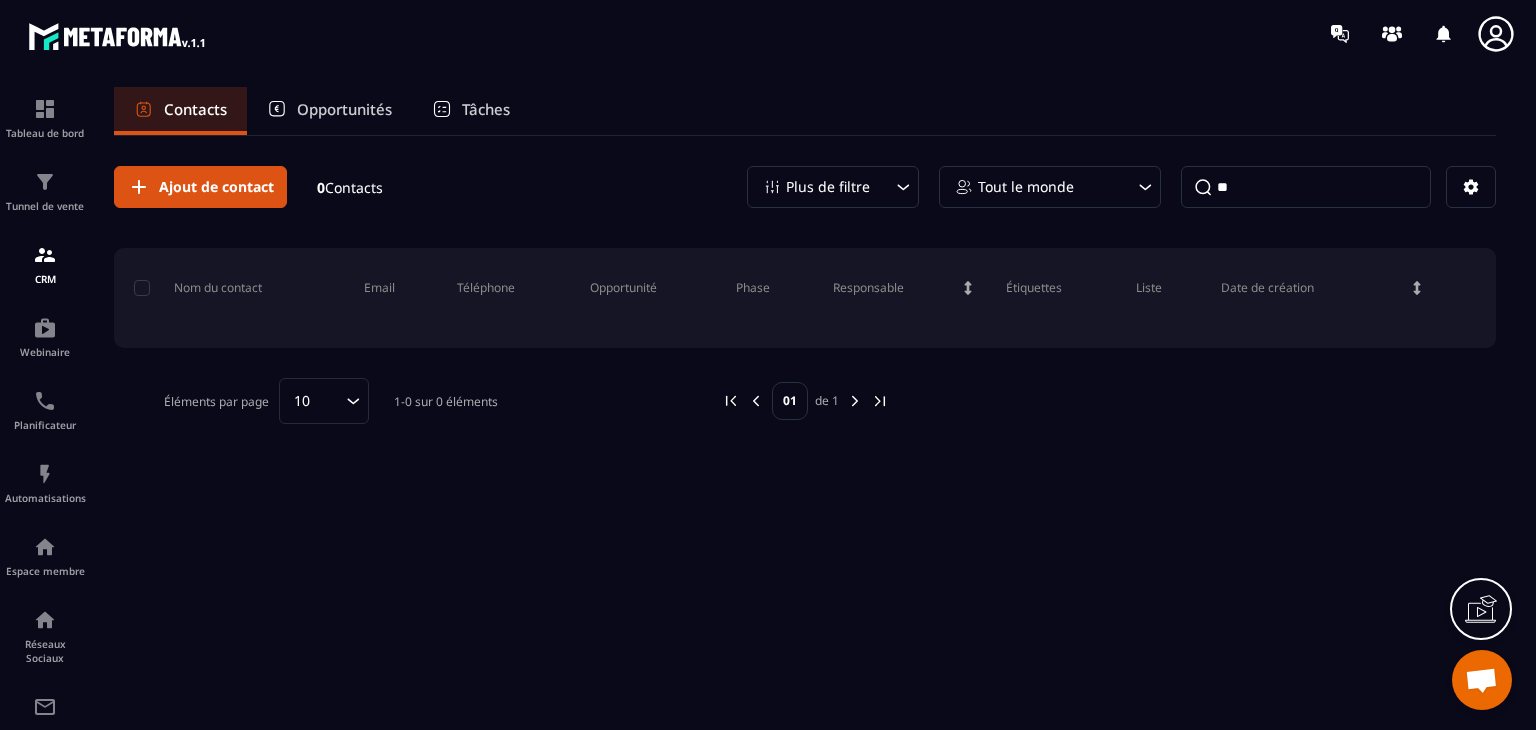type on "*" 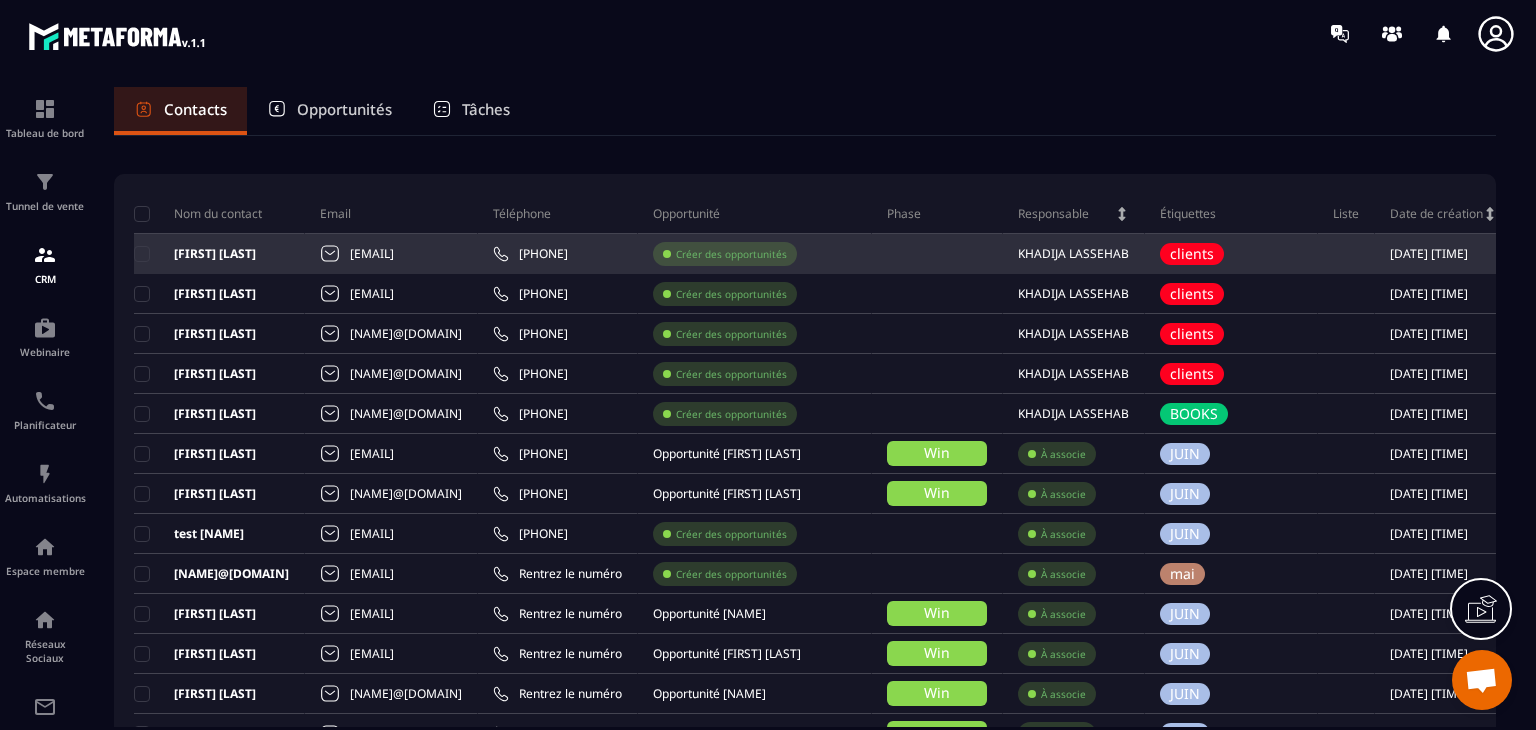 scroll, scrollTop: 0, scrollLeft: 0, axis: both 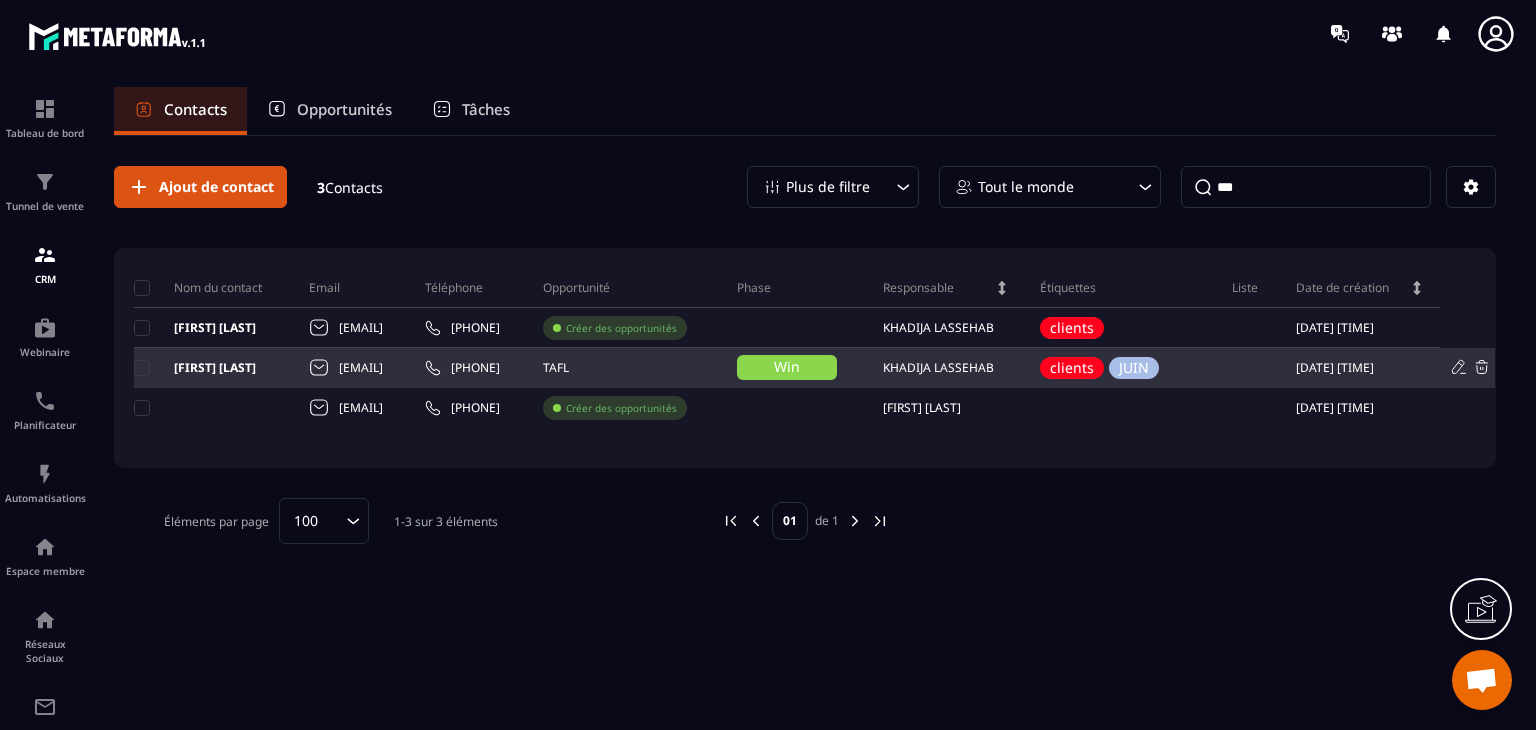 drag, startPoint x: 466, startPoint y: 366, endPoint x: 314, endPoint y: 361, distance: 152.08221 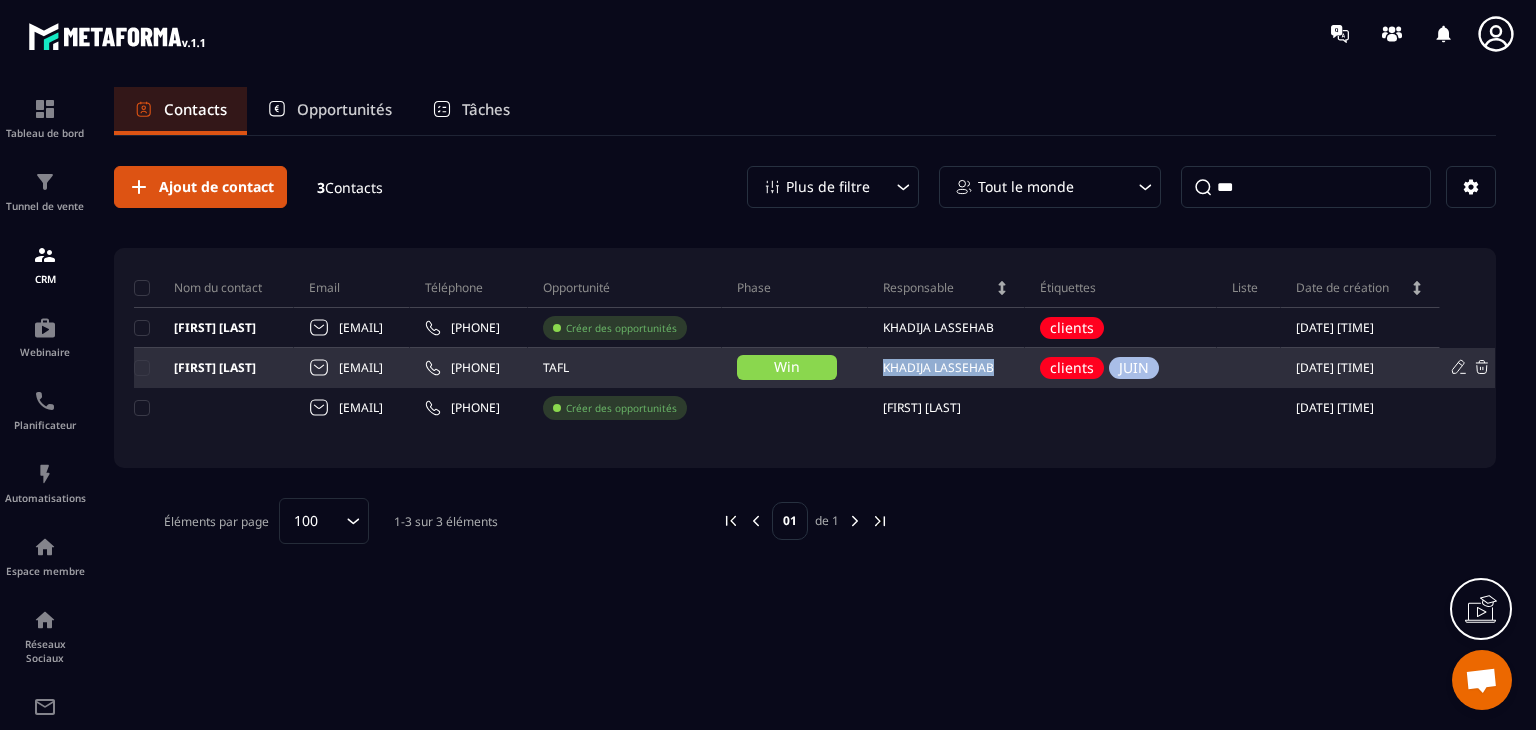 drag, startPoint x: 1112, startPoint y: 370, endPoint x: 995, endPoint y: 370, distance: 117 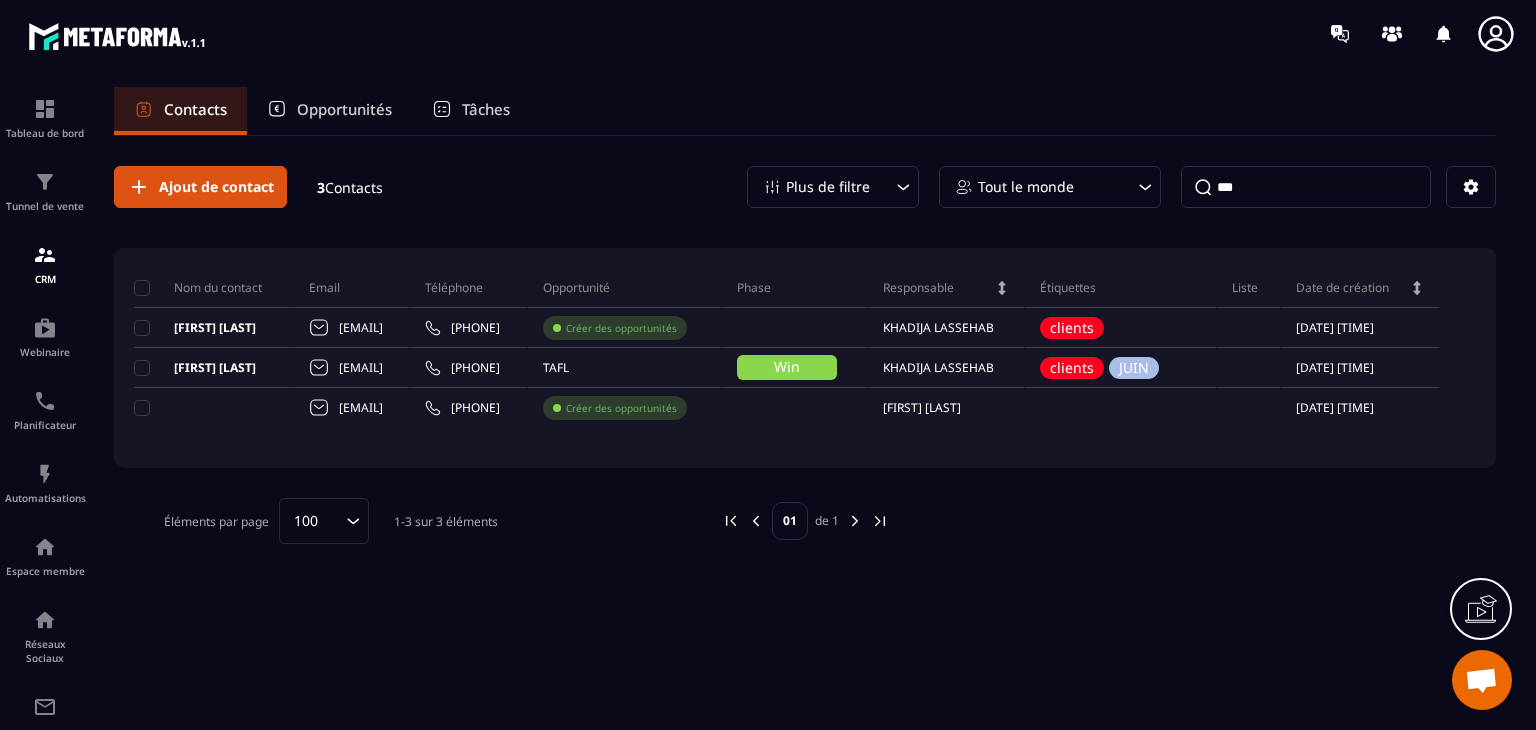 click on "Ajout de contact 3  Contacts Plus de filtre Tout le monde *** Nom du contact Email Téléphone Opportunité Phase Responsable Étiquettes Liste Date de création [FIRST] [LAST] [NAME]@[DOMAIN] [PHONE] Créer des opportunités [FIRST] [LAST] clients [DATE] [TIME] [FIRST] [LAST] [NAME]@[DOMAIN] [PHONE] TAFL Win [FIRST] [LAST] clients JUIN [DATE] [TIME] [NAME]@[DOMAIN] [PHONE] Créer des opportunités [FIRST] [LAST] [DATE] [TIME] Éléments par page 100 Loading... 1-3 sur 3 éléments 01 de 1" at bounding box center (805, 355) 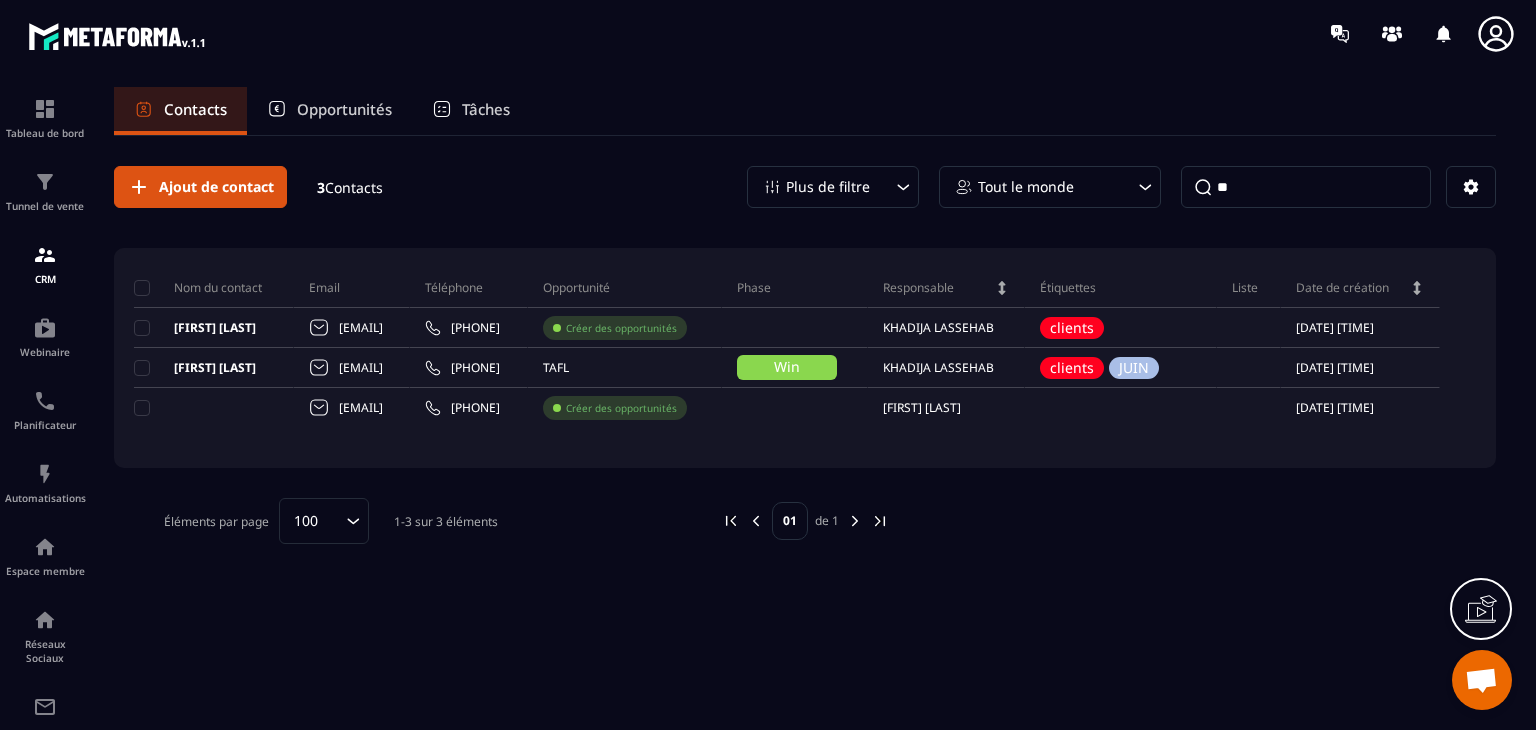 type on "*" 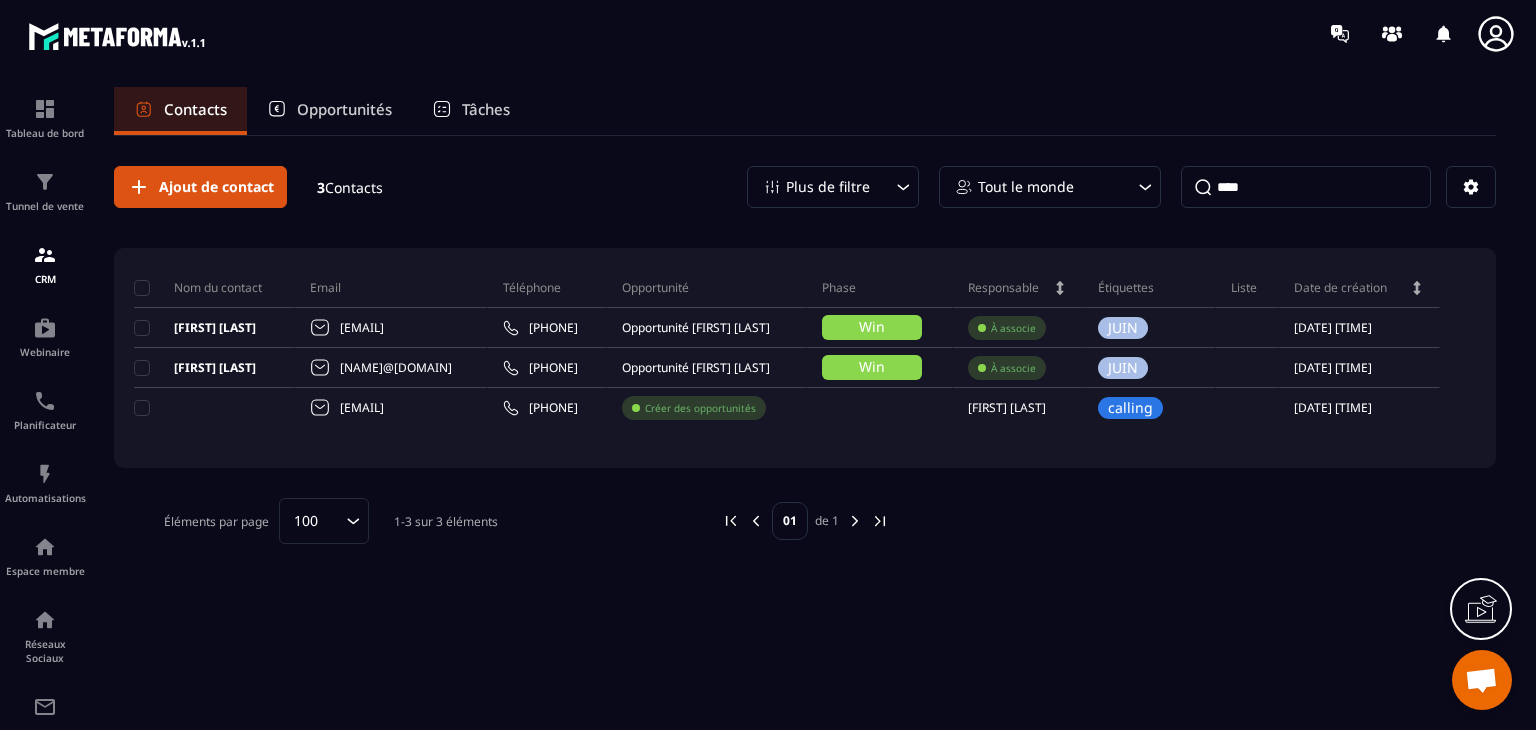 click on "Contacts Opportunités Tâches" at bounding box center (805, 111) 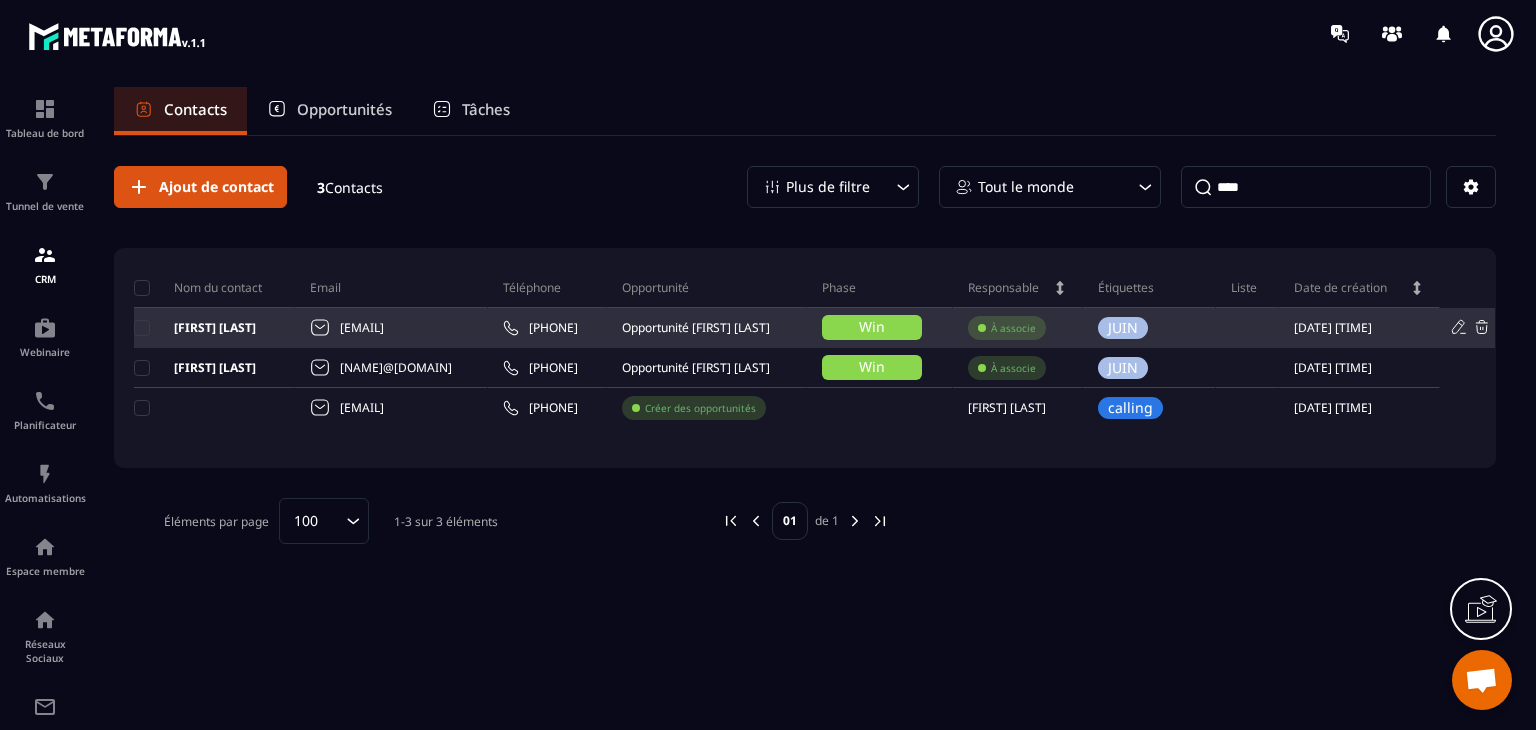 drag, startPoint x: 488, startPoint y: 325, endPoint x: 320, endPoint y: 318, distance: 168.14577 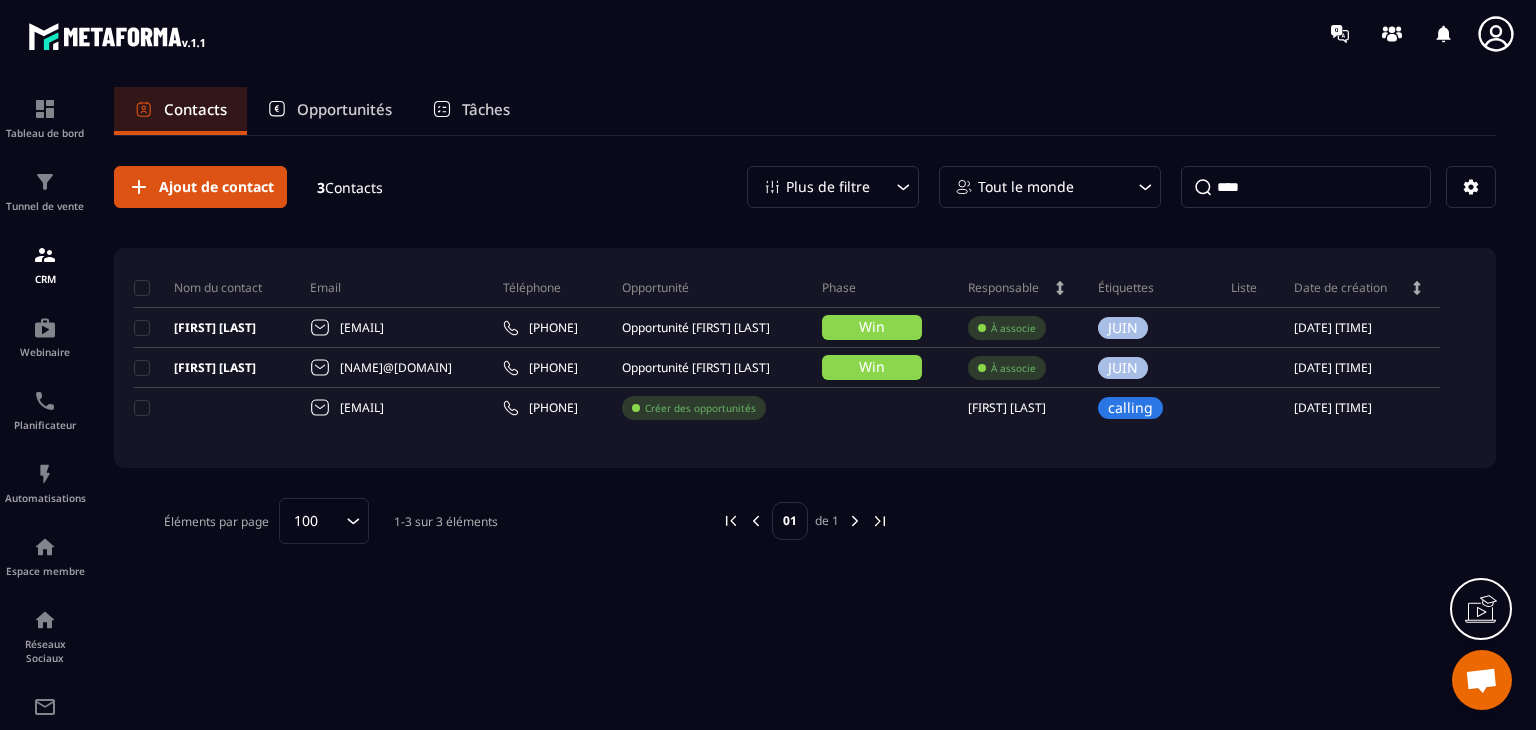 click on "Tableau de bord Tunnel de vente CRM Webinaire Planificateur Automatisations Espace membre Réseaux Sociaux E-mailing Comptabilité Contacts Opportunités Tâches Ajout de contact 3  Contacts Plus de filtre Tout le monde *** Nom du contact Email Téléphone Opportunité Phase Responsable Étiquettes Liste Date de création [FIRST] [LAST] [NAME]@[DOMAIN] [PHONE] Opportunité [FIRST] [LAST] Win À associe [DATE] [TIME] [FIRST] [LAST] [NAME]@[DOMAIN] [PHONE] Opportunité [FIRST] [LAST] Win À associe [DATE] [TIME] [NAME]@[DOMAIN] [PHONE] Créer des opportunités [FIRST] [LAST] calling [DATE] [TIME] Éléments par page 100 Loading... 1-3 sur 3 éléments 01 de 1" at bounding box center [768, 427] 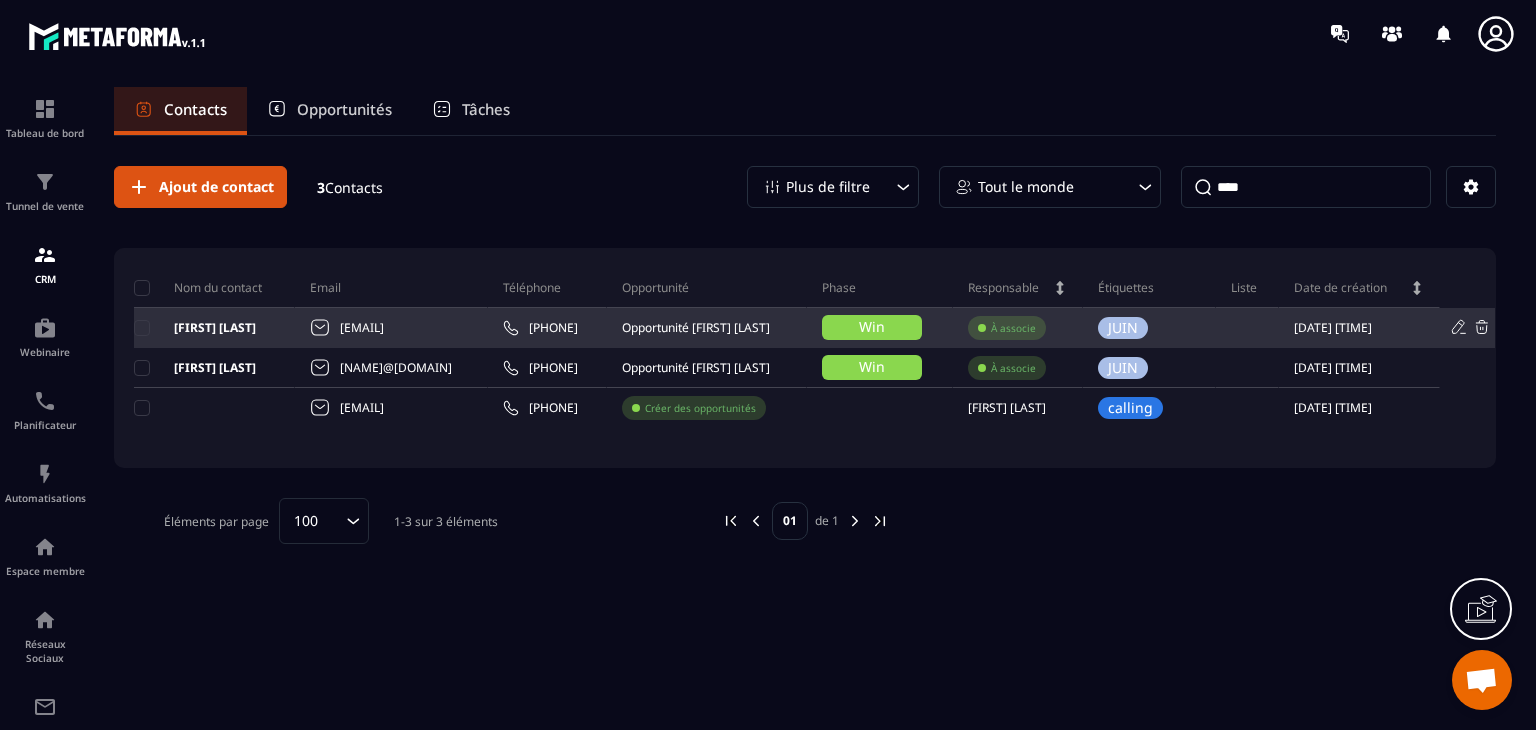drag, startPoint x: 653, startPoint y: 327, endPoint x: 558, endPoint y: 327, distance: 95 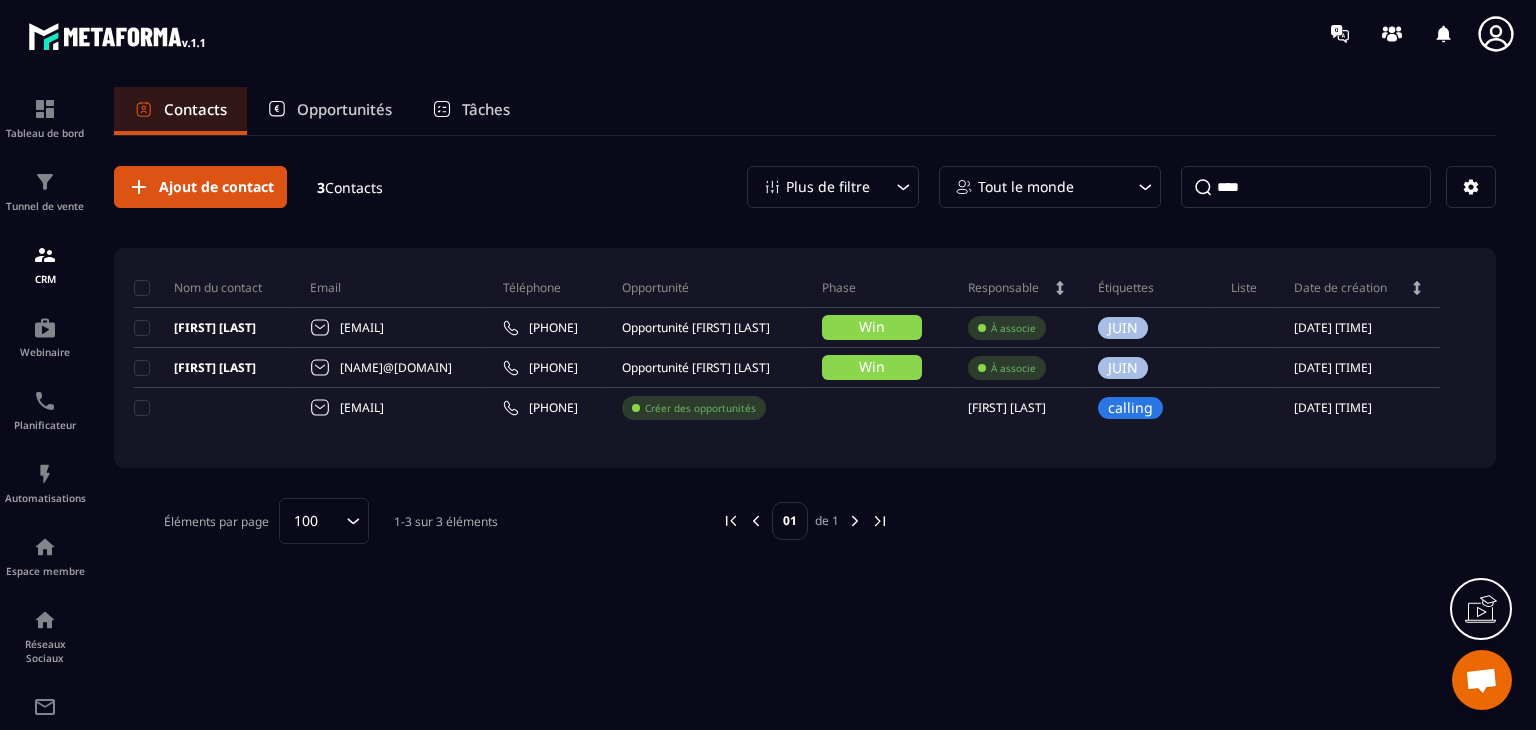 click on "Contacts Opportunités Tâches" at bounding box center (805, 111) 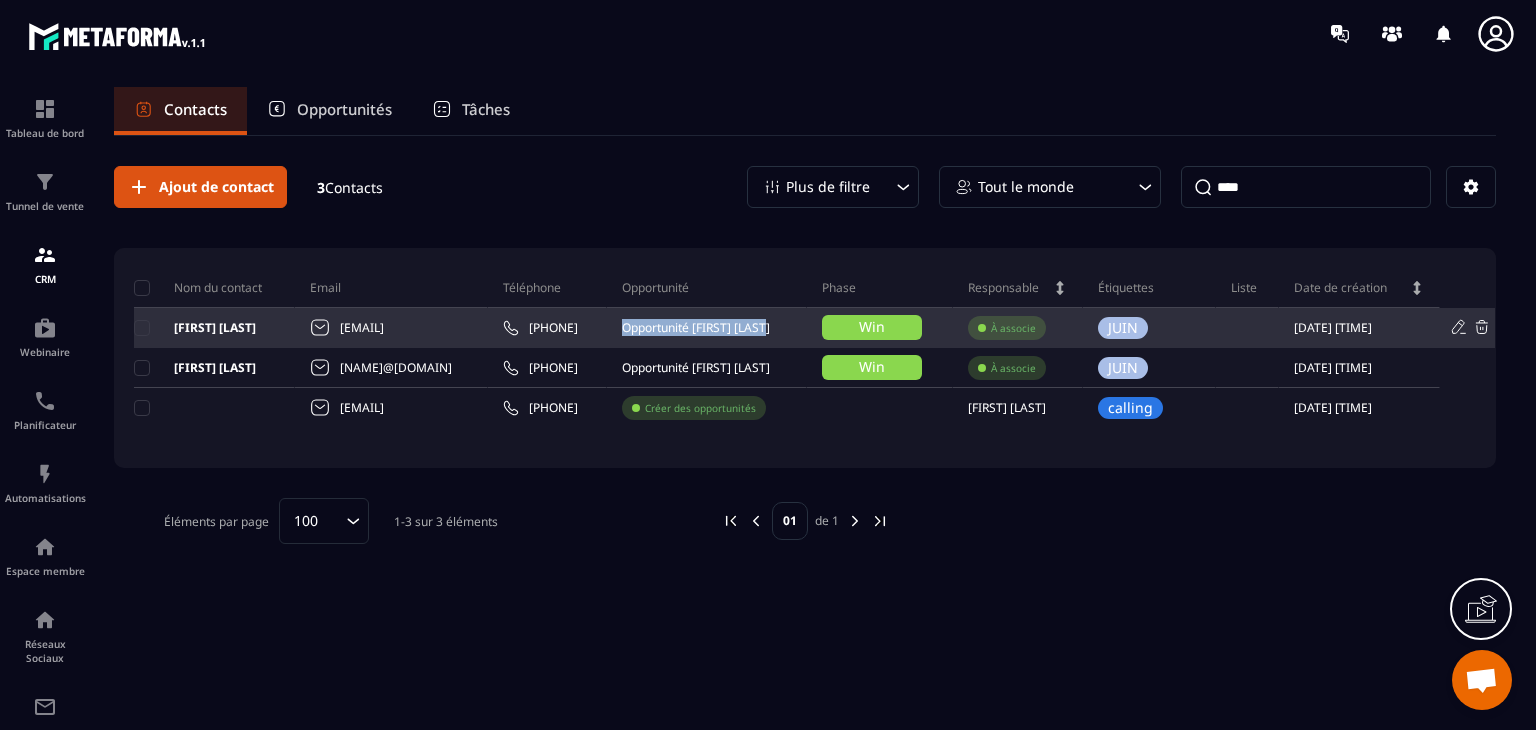 drag, startPoint x: 854, startPoint y: 329, endPoint x: 680, endPoint y: 313, distance: 174.73409 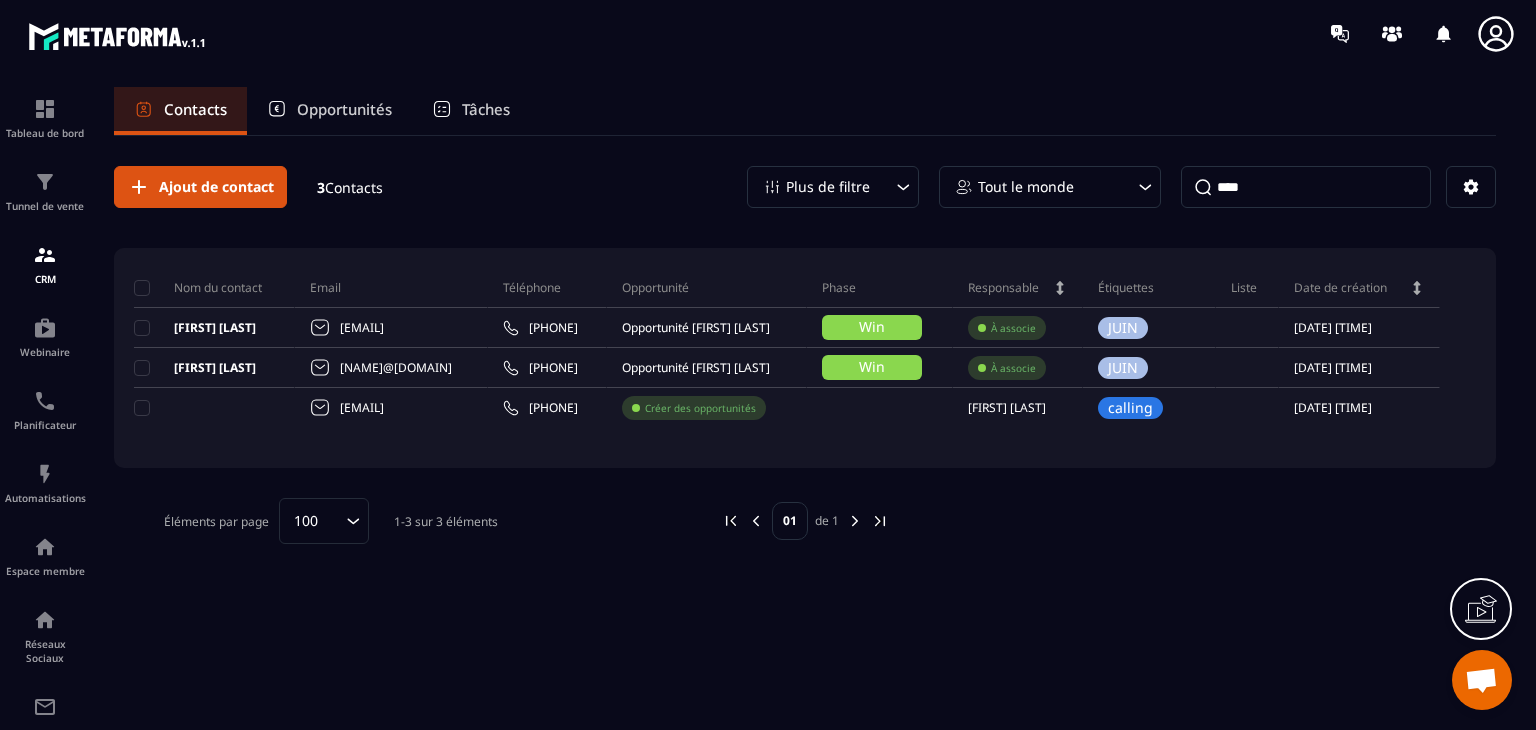 click on "Contacts Opportunités Tâches" at bounding box center (805, 111) 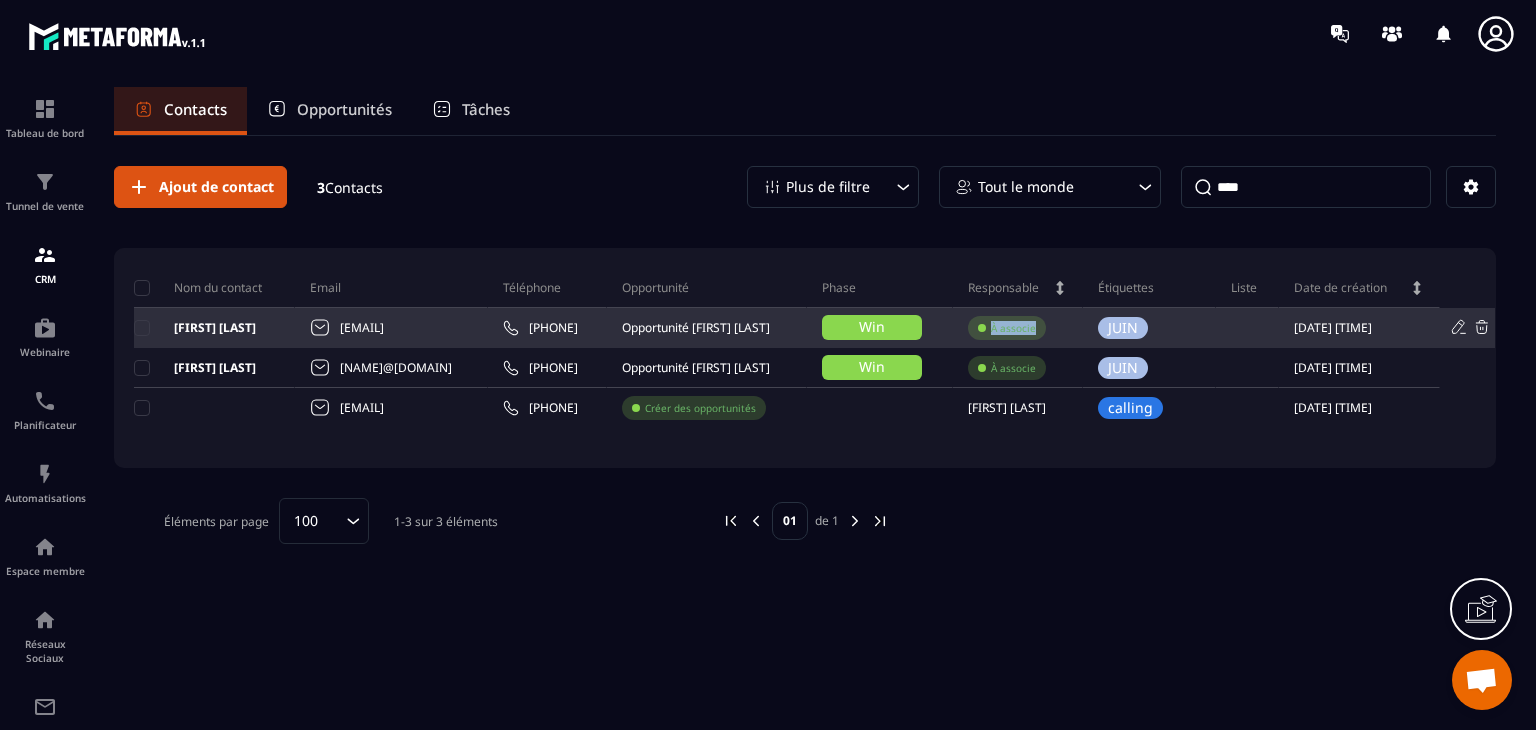 drag, startPoint x: 1092, startPoint y: 326, endPoint x: 1017, endPoint y: 325, distance: 75.00667 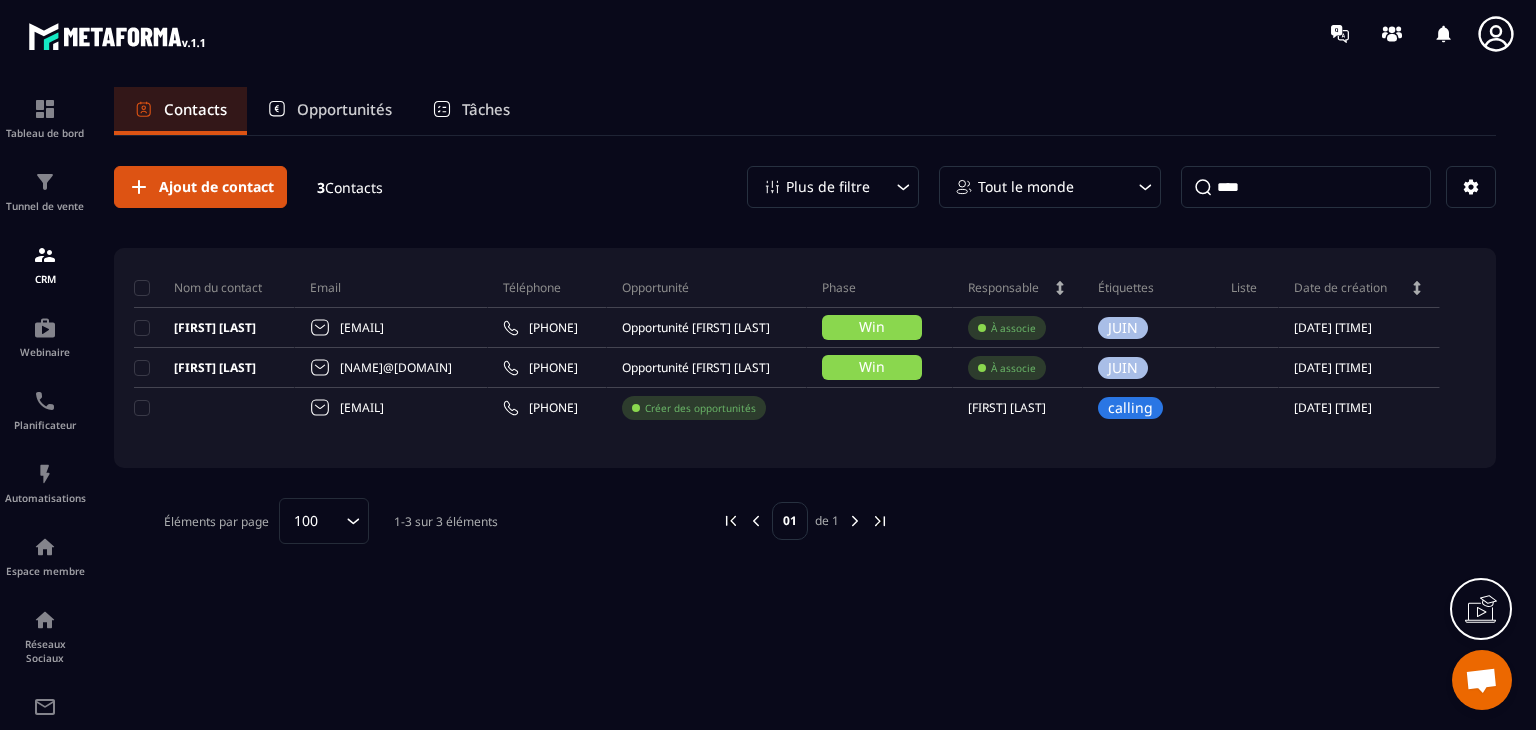 click on "Tableau de bord Tunnel de vente CRM Webinaire Planificateur Automatisations Espace membre Réseaux Sociaux E-mailing Comptabilité Contacts Opportunités Tâches Ajout de contact 3  Contacts Plus de filtre Tout le monde *** Nom du contact Email Téléphone Opportunité Phase Responsable Étiquettes Liste Date de création [FIRST] [LAST] [NAME]@[DOMAIN] [PHONE] Opportunité [FIRST] [LAST] Win À associe [DATE] [TIME] [FIRST] [LAST] [NAME]@[DOMAIN] [PHONE] Opportunité [FIRST] [LAST] Win À associe [DATE] [TIME] [NAME]@[DOMAIN] [PHONE] Créer des opportunités [FIRST] [LAST] calling [DATE] [TIME] Éléments par page 100 Loading... 1-3 sur 3 éléments 01 de 1" at bounding box center [768, 427] 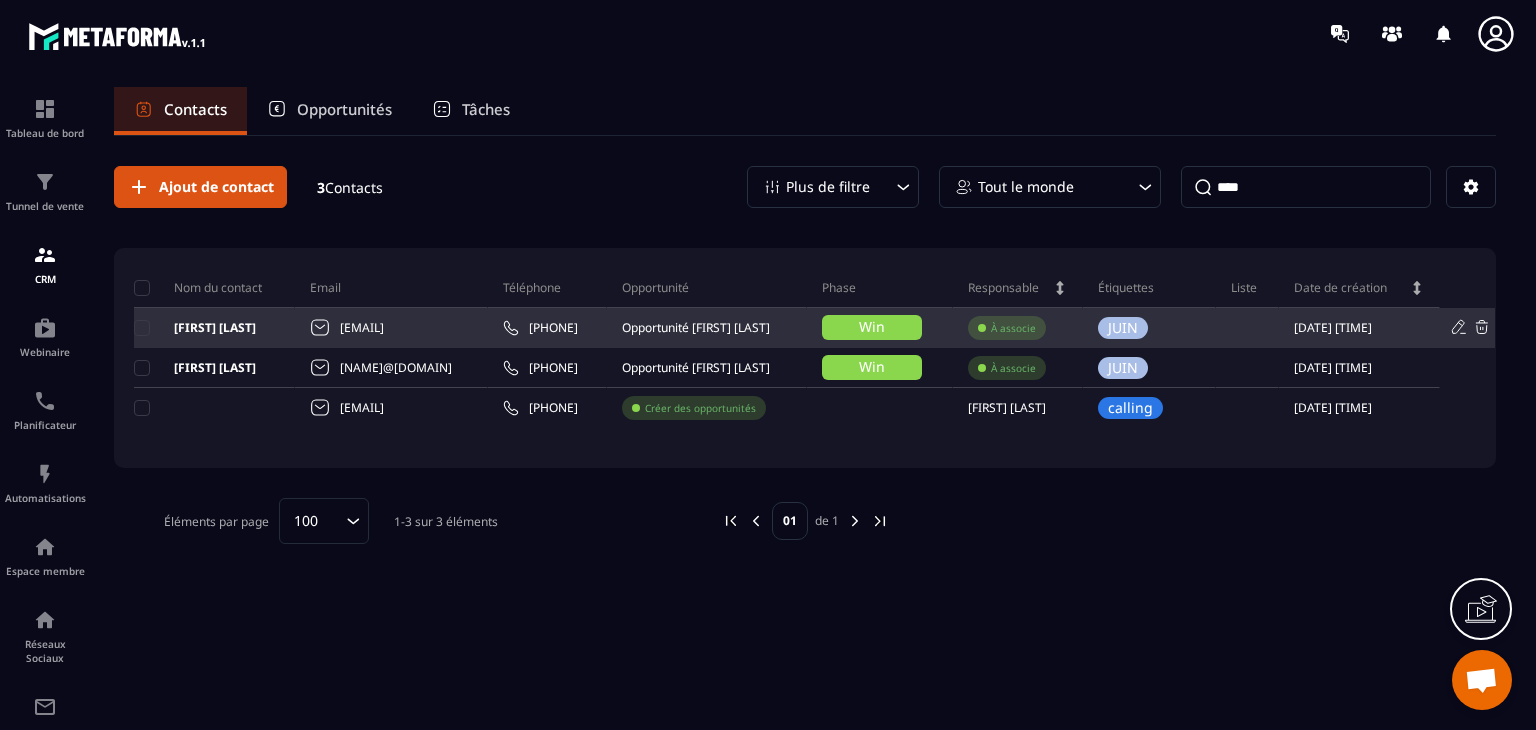 drag, startPoint x: 1421, startPoint y: 322, endPoint x: 1308, endPoint y: 321, distance: 113.004425 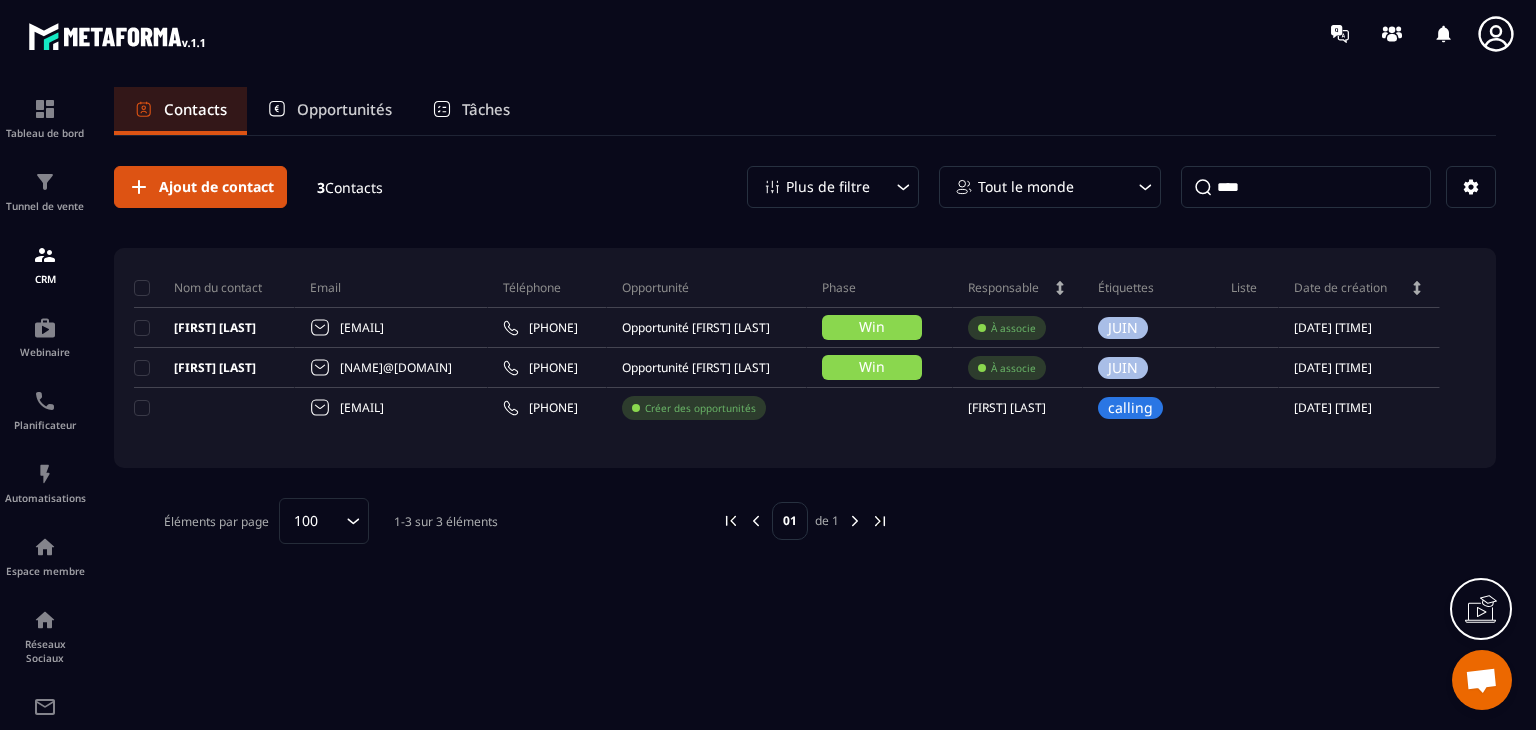 click on "Tableau de bord Tunnel de vente CRM Webinaire Planificateur Automatisations Espace membre Réseaux Sociaux E-mailing Comptabilité Contacts Opportunités Tâches Ajout de contact 3  Contacts Plus de filtre Tout le monde *** Nom du contact Email Téléphone Opportunité Phase Responsable Étiquettes Liste Date de création [FIRST] [LAST] [NAME]@[DOMAIN] [PHONE] Opportunité [FIRST] [LAST] Win À associe [DATE] [TIME] [FIRST] [LAST] [NAME]@[DOMAIN] [PHONE] Opportunité [FIRST] [LAST] Win À associe [DATE] [TIME] [NAME]@[DOMAIN] [PHONE] Créer des opportunités [FIRST] [LAST] calling [DATE] [TIME] Éléments par page 100 Loading... 1-3 sur 3 éléments 01 de 1" at bounding box center [768, 427] 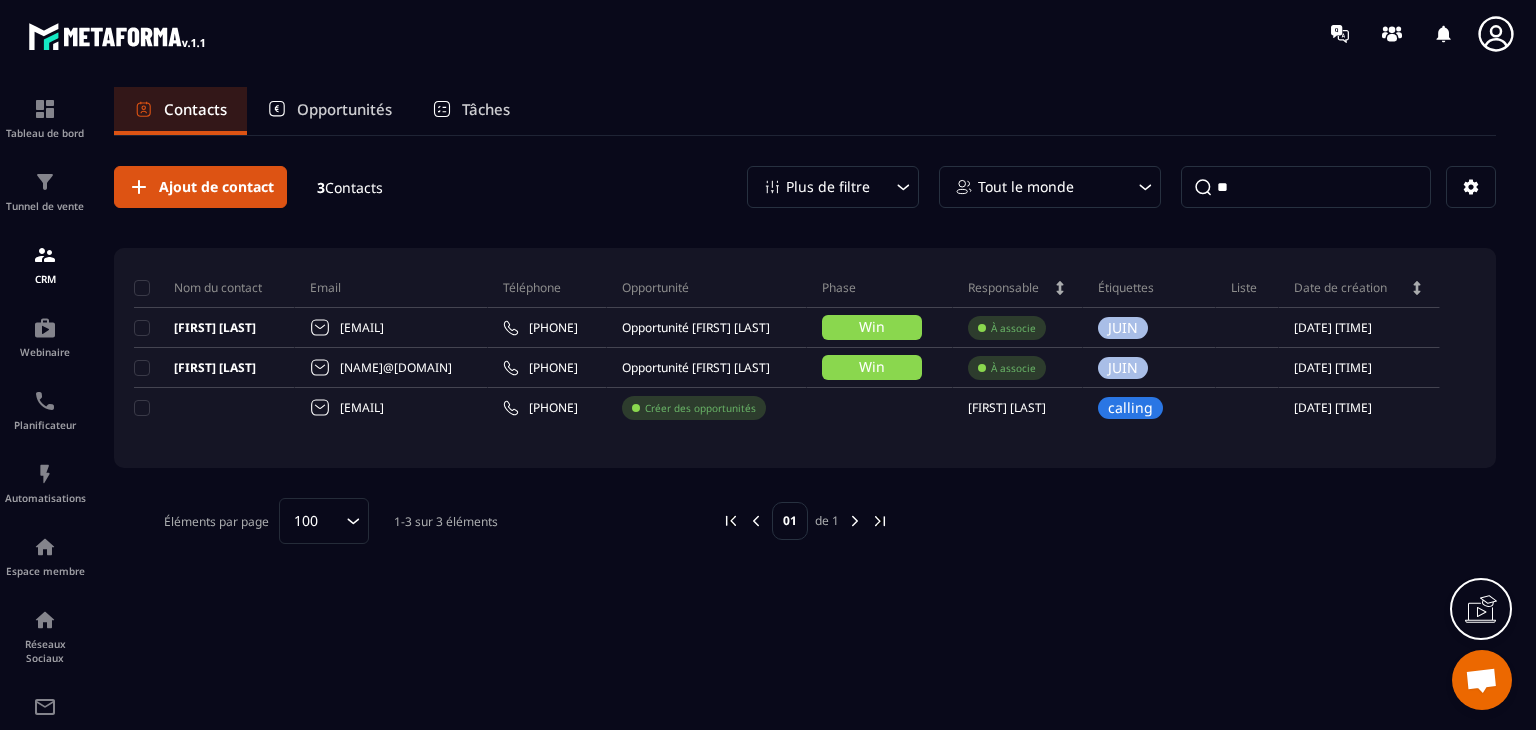 type on "*" 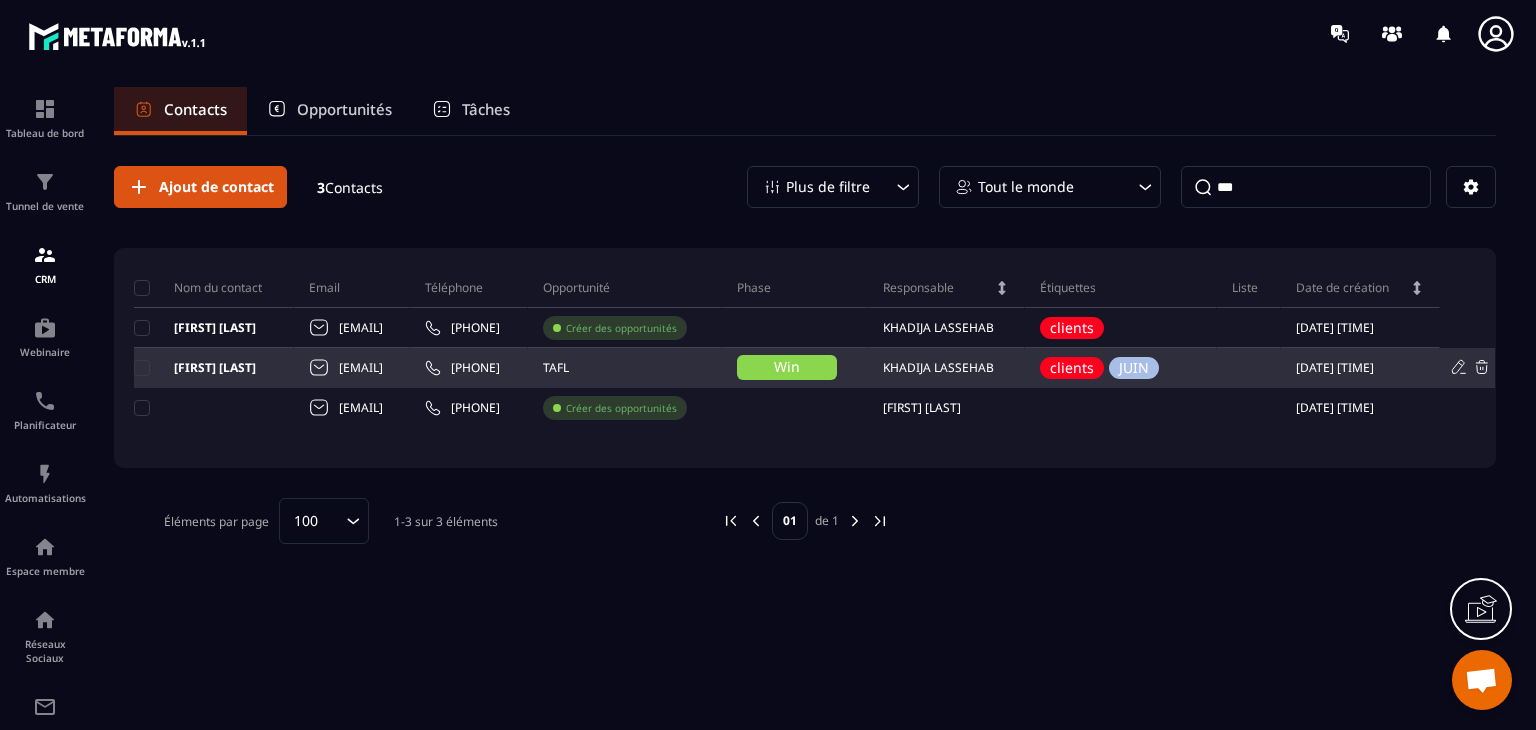 type on "***" 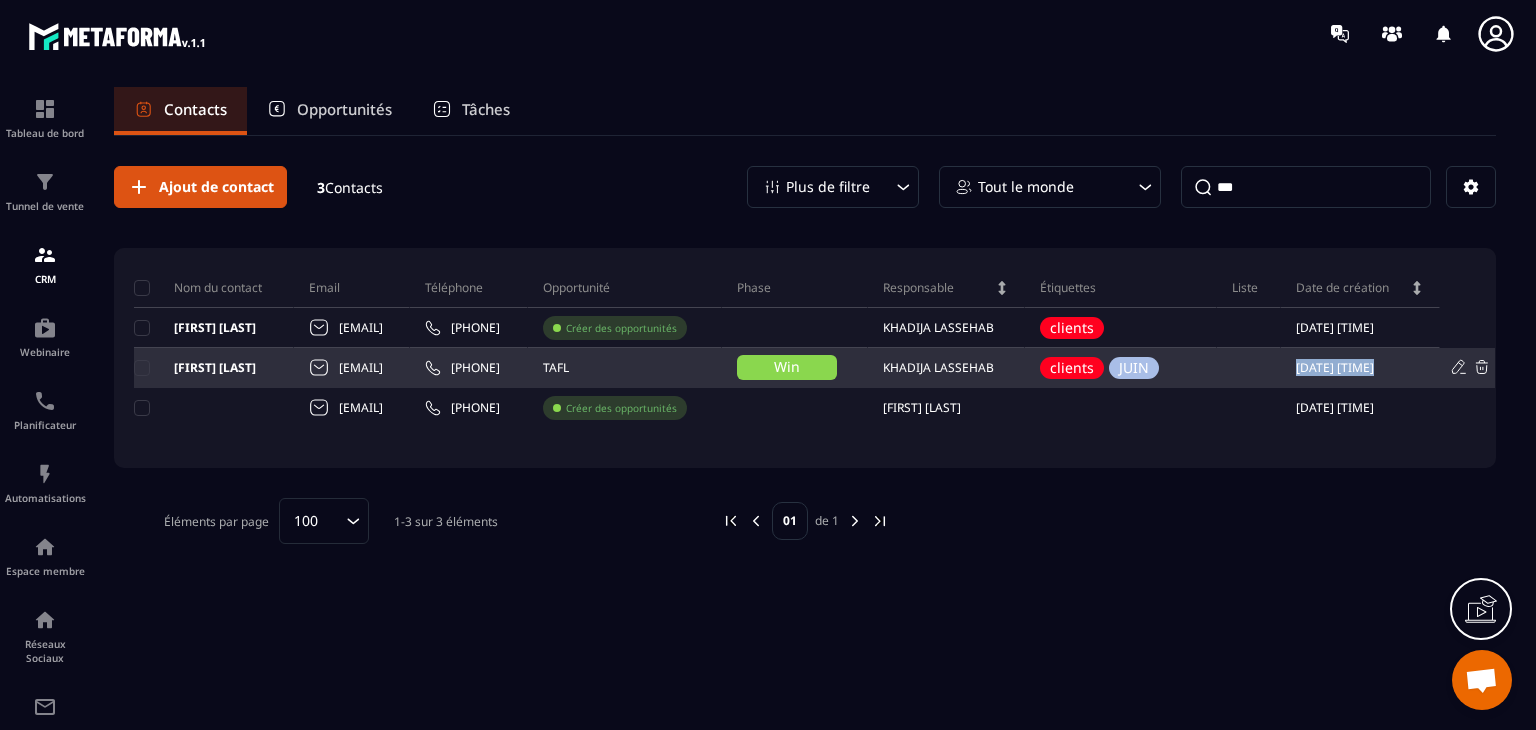 drag, startPoint x: 1356, startPoint y: 366, endPoint x: 1480, endPoint y: 364, distance: 124.01613 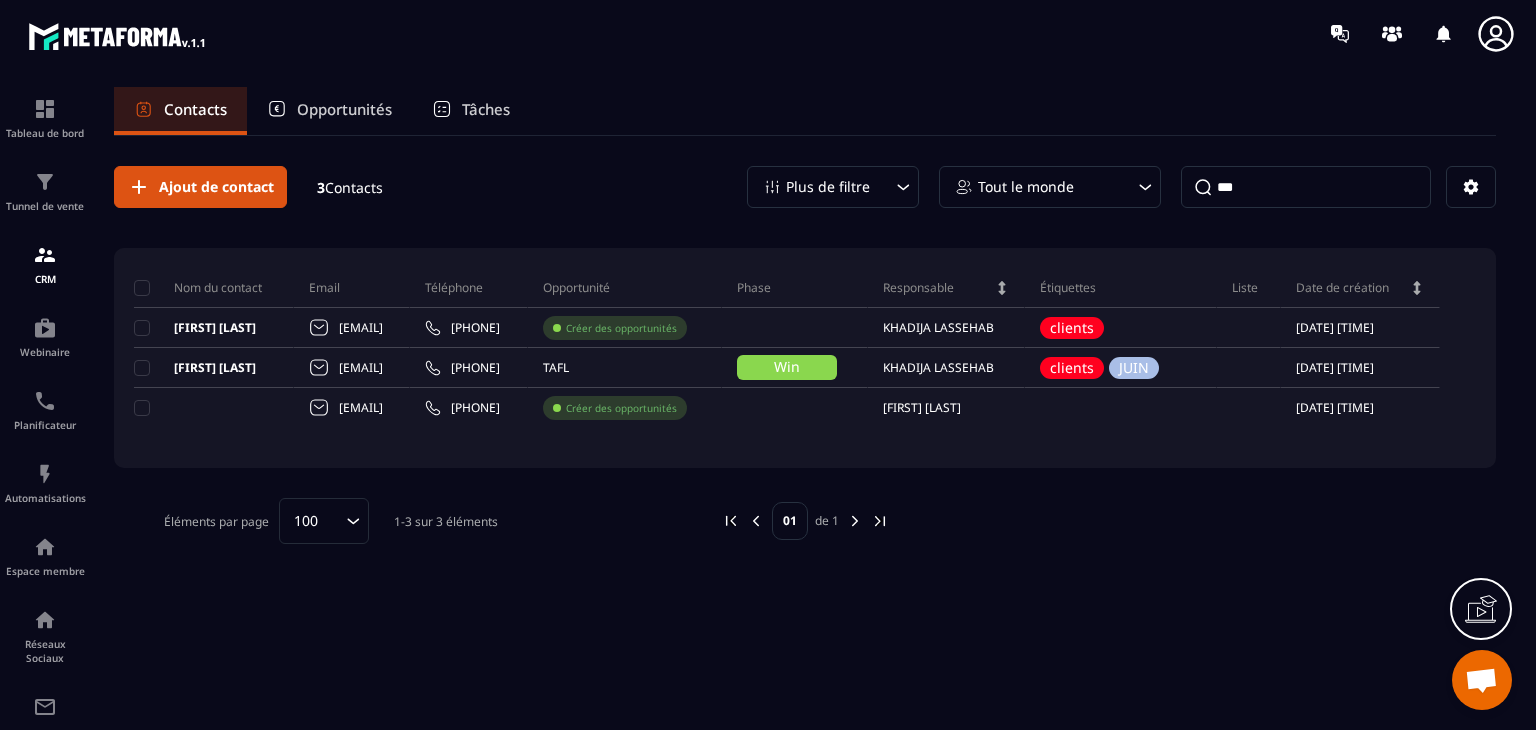 click on "Ajout de contact 3  Contacts Plus de filtre Tout le monde *** Nom du contact Email Téléphone Opportunité Phase Responsable Étiquettes Liste Date de création [FIRST] [LAST] [NAME]@[DOMAIN] [PHONE] Créer des opportunités [FIRST] [LAST] clients [DATE] [TIME] [FIRST] [LAST] [NAME]@[DOMAIN] [PHONE] TAFL Win [FIRST] [LAST] clients JUIN [DATE] [TIME] [NAME]@[DOMAIN] [PHONE] Créer des opportunités [FIRST] [LAST] [DATE] [TIME] Éléments par page 100 Loading... 1-3 sur 3 éléments 01 de 1" at bounding box center [805, 355] 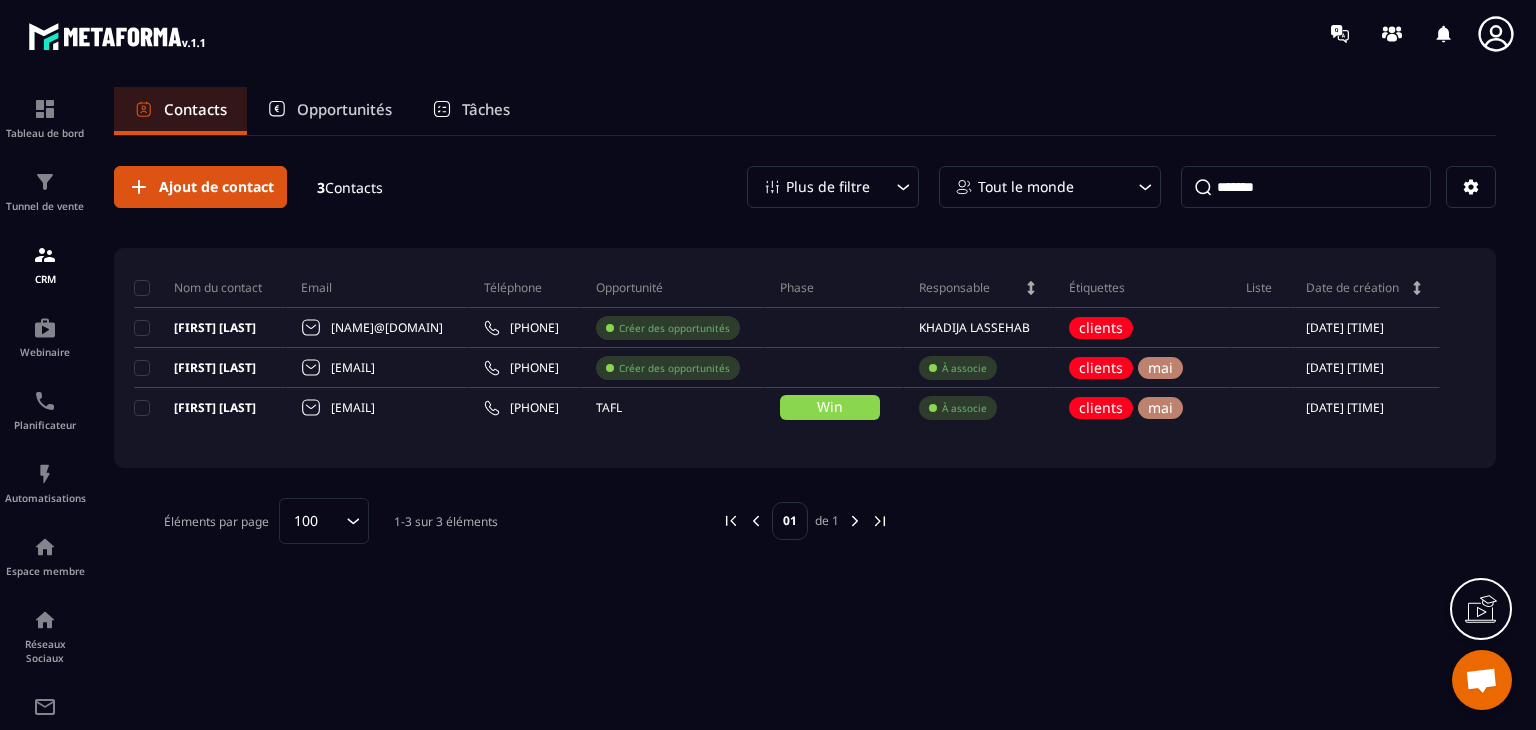 type on "******" 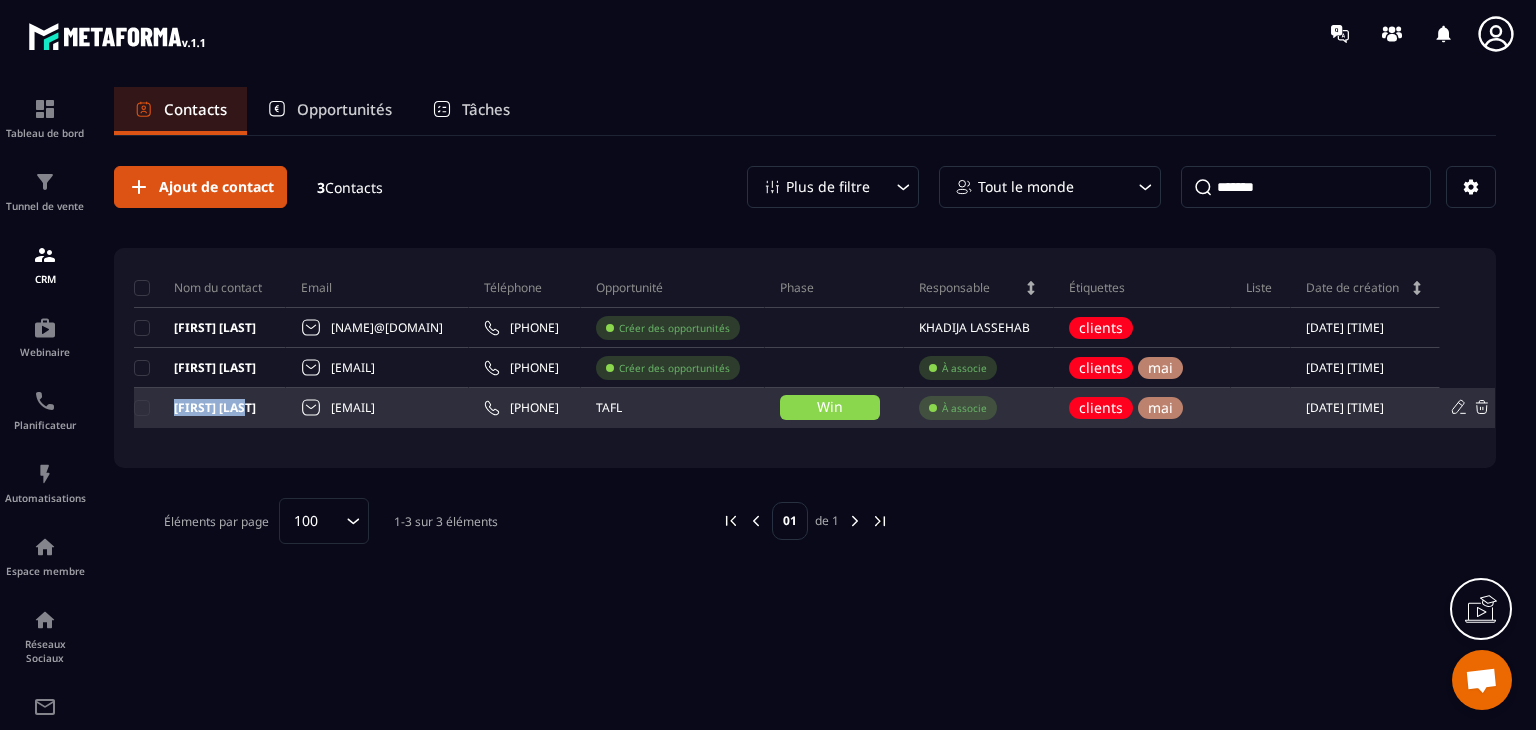 drag, startPoint x: 233, startPoint y: 405, endPoint x: 137, endPoint y: 406, distance: 96.00521 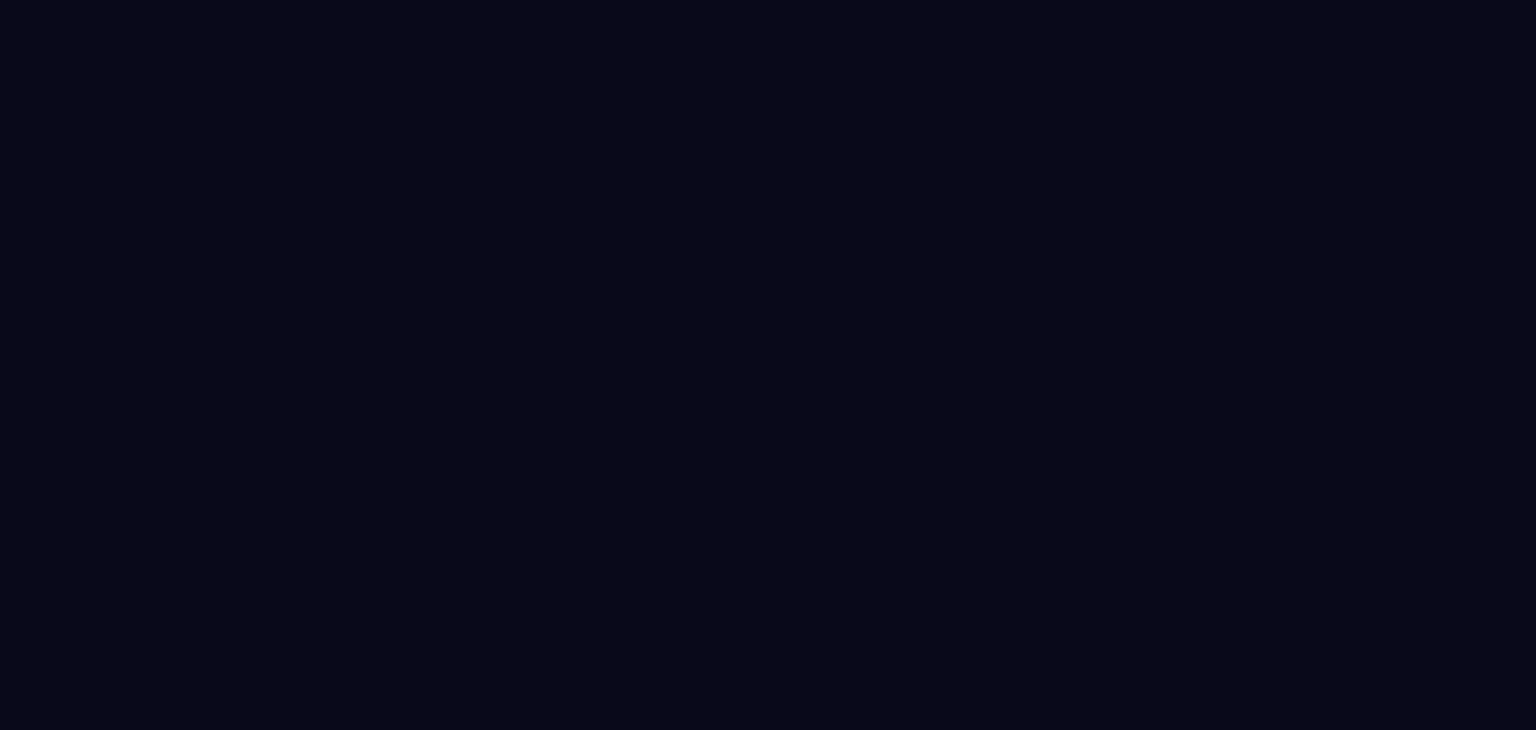 scroll, scrollTop: 0, scrollLeft: 0, axis: both 